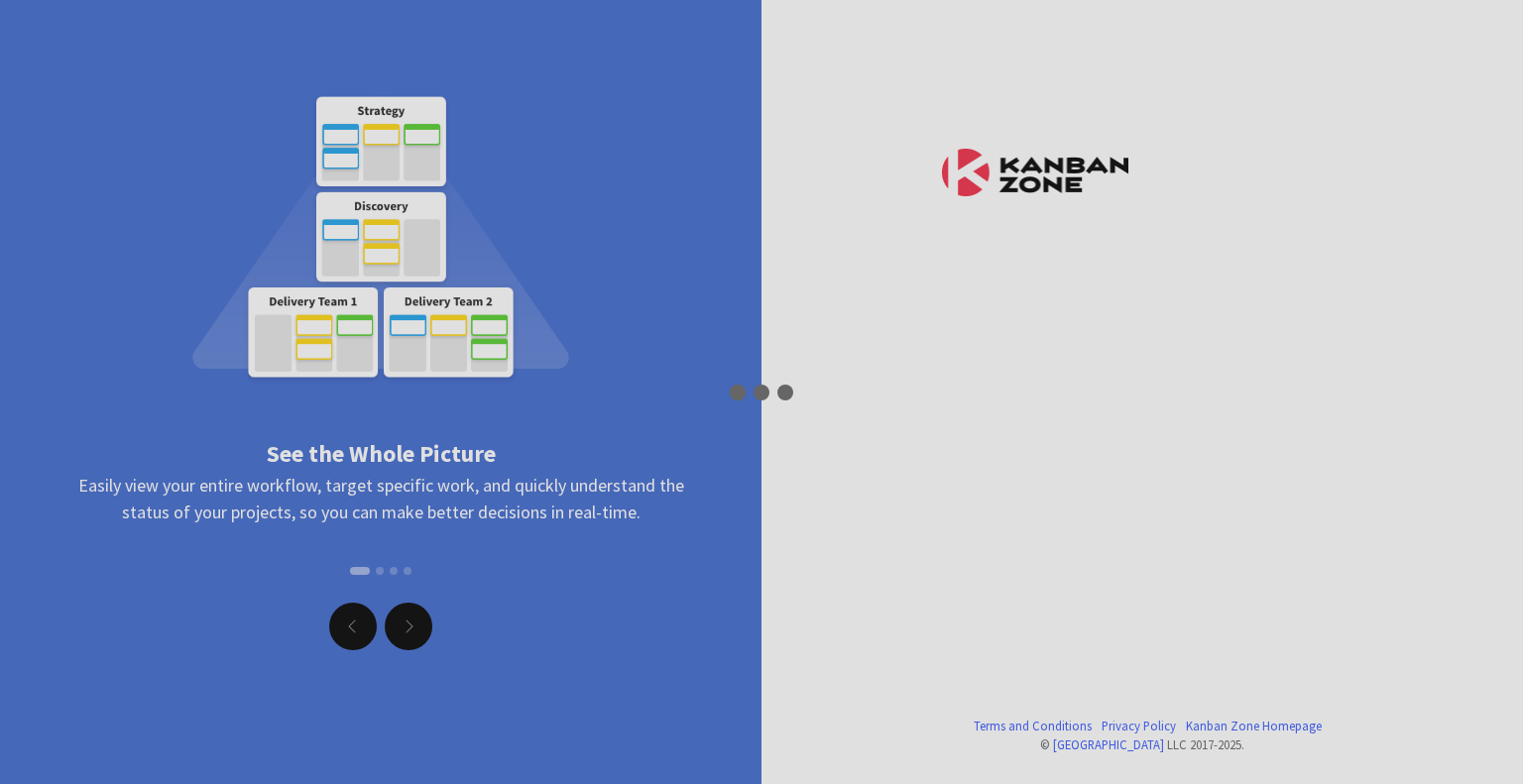 scroll, scrollTop: 0, scrollLeft: 0, axis: both 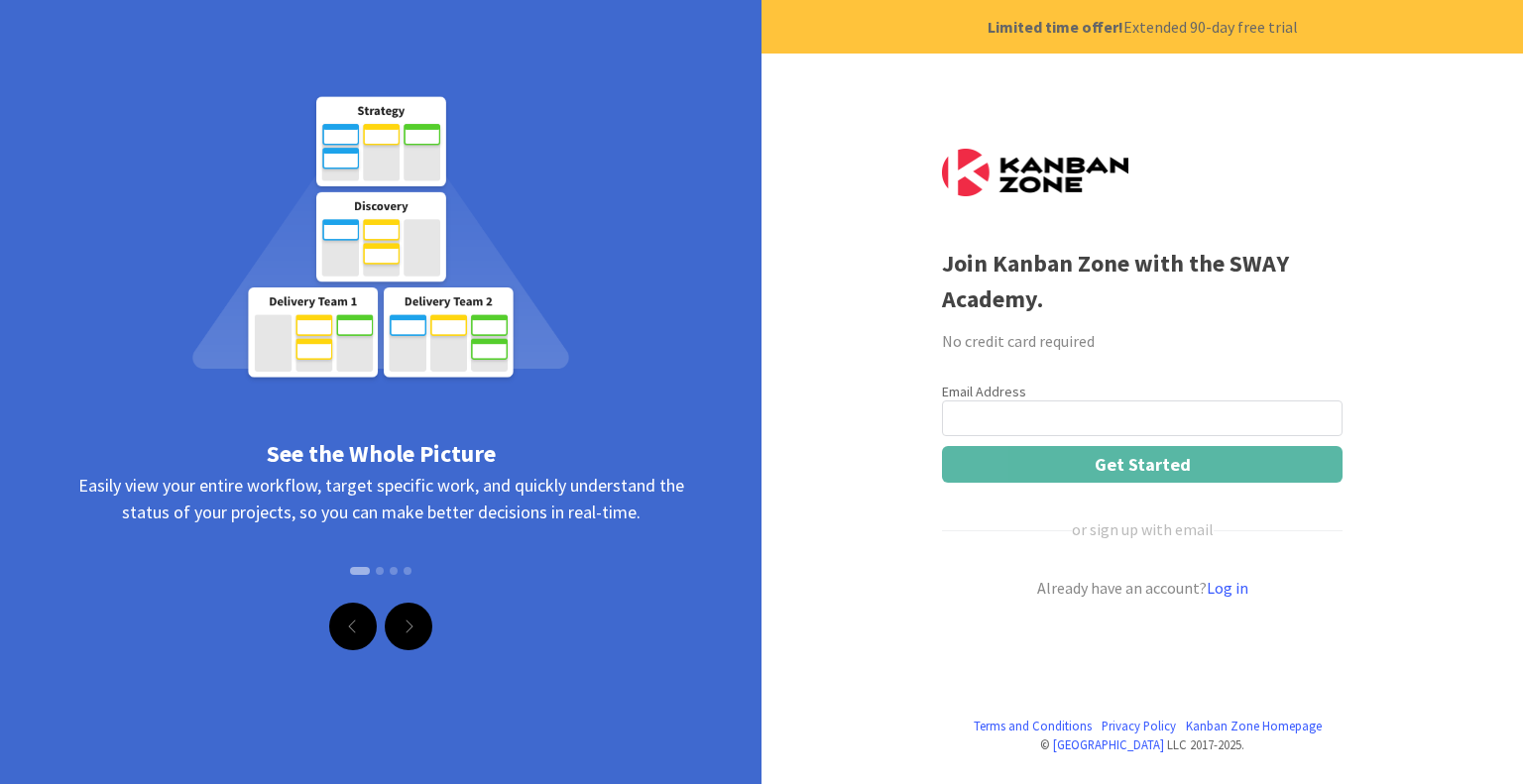 click at bounding box center (1142, 418) 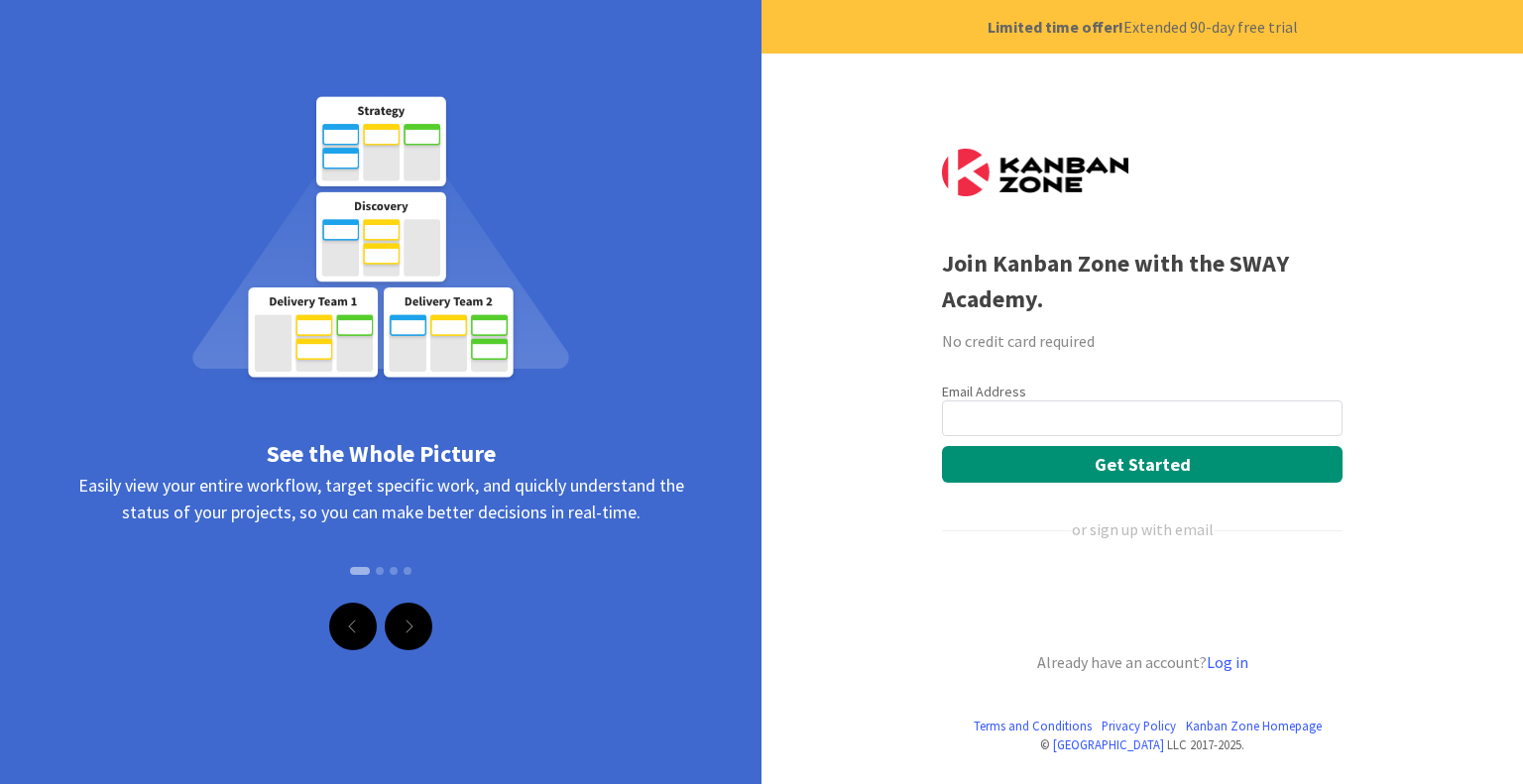 scroll, scrollTop: 0, scrollLeft: 0, axis: both 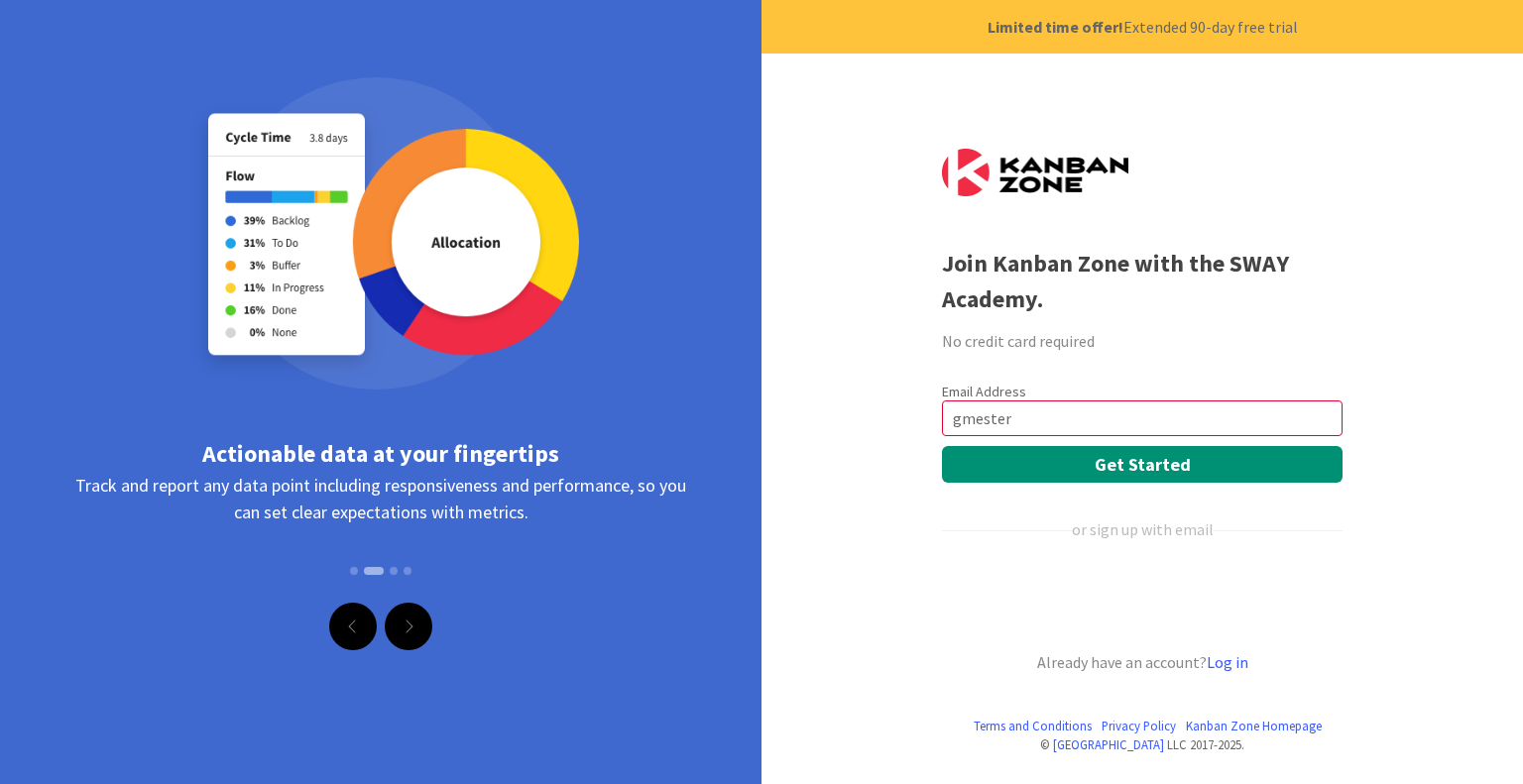 type on "[EMAIL_ADDRESS][DOMAIN_NAME]" 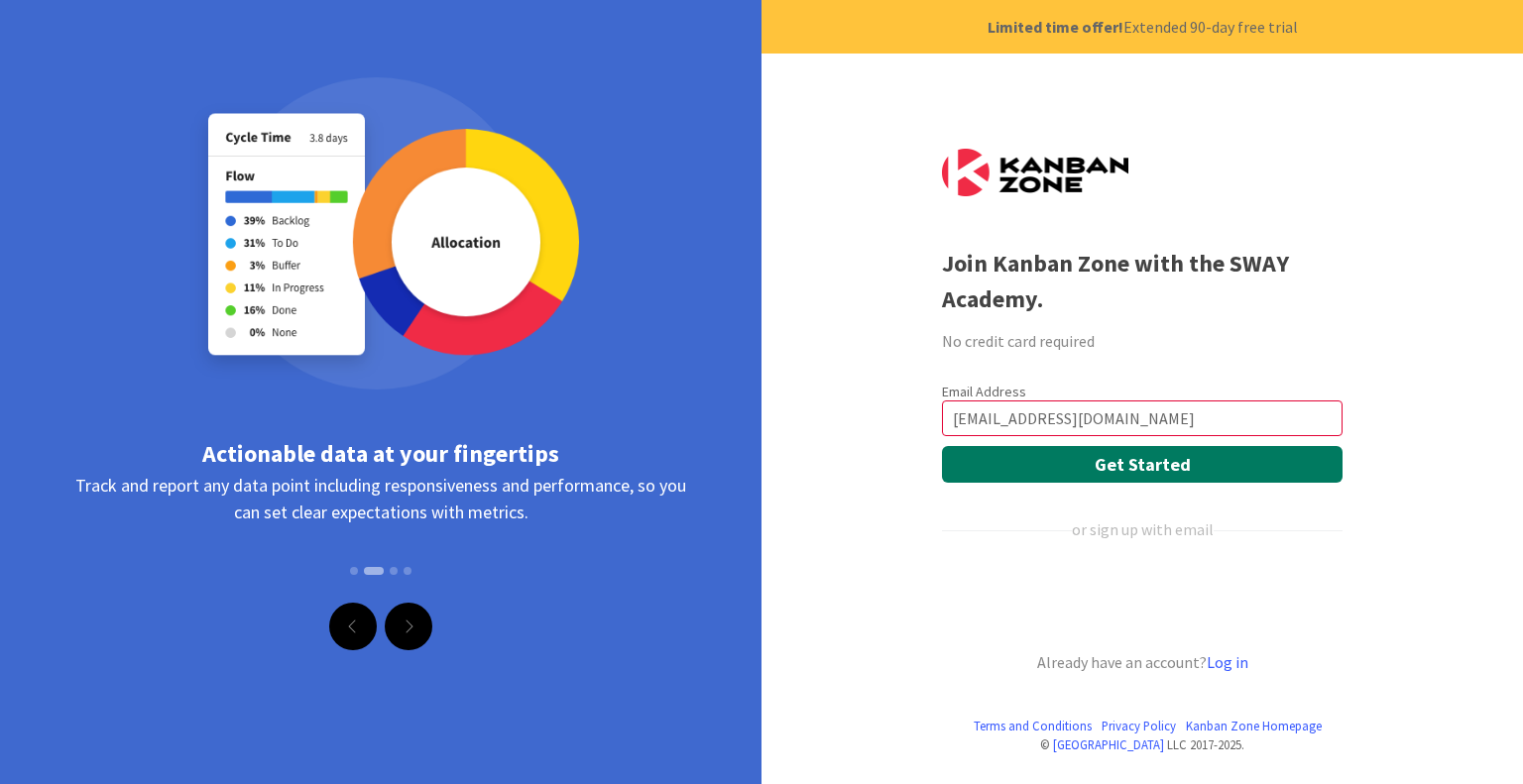 click on "Get Started" at bounding box center (1142, 464) 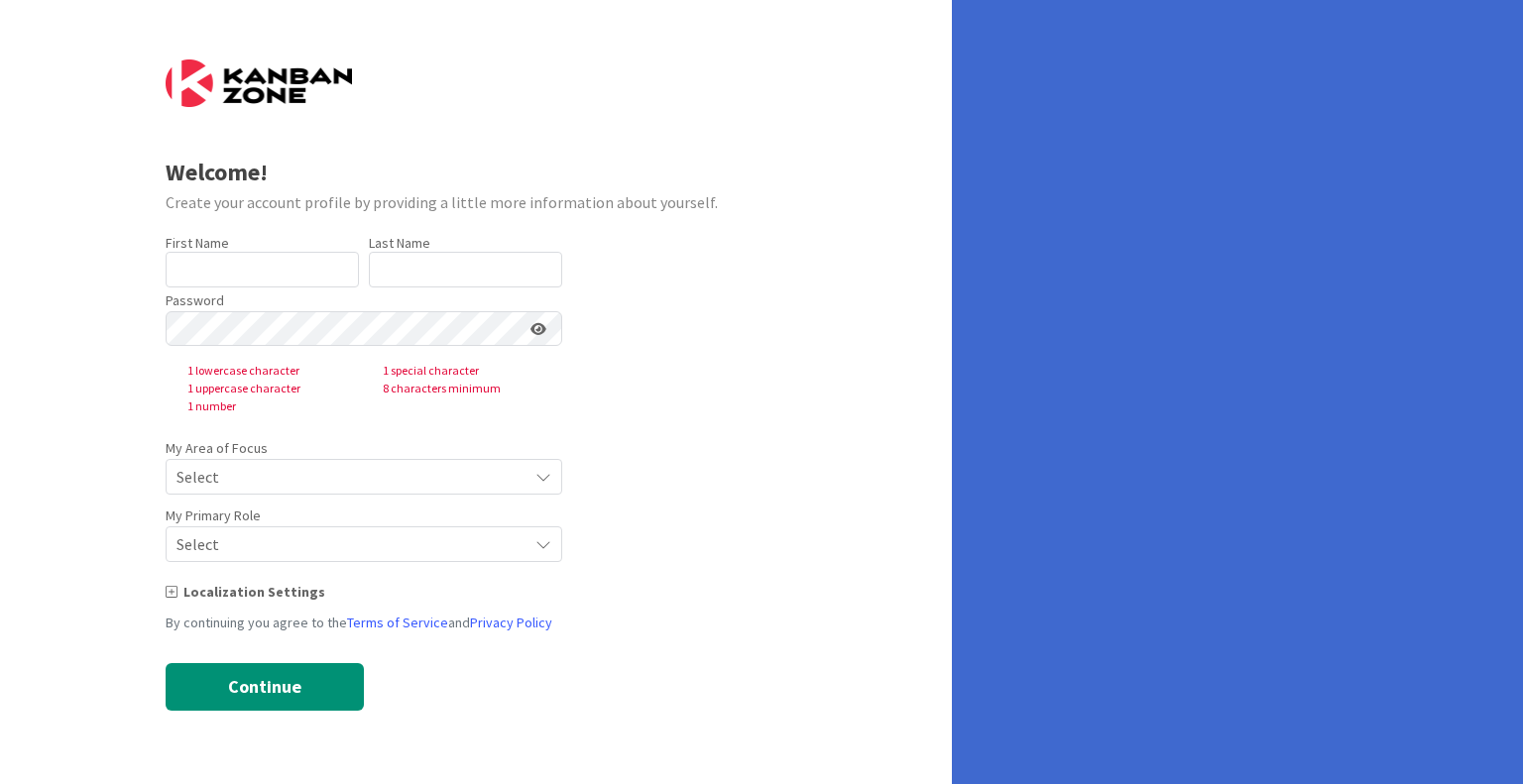 scroll, scrollTop: 0, scrollLeft: 0, axis: both 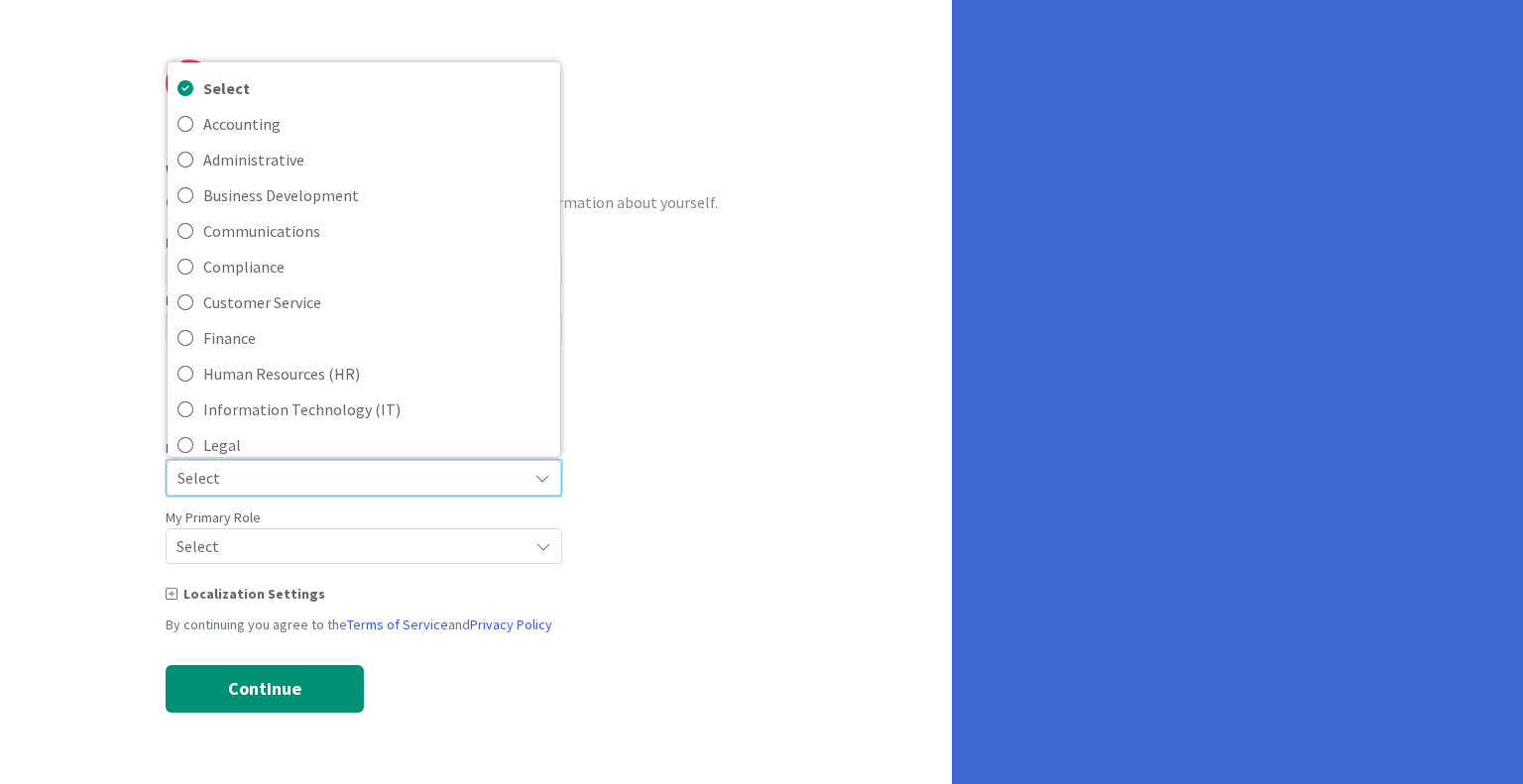 click on "Welcome! Create your account profile by providing a little more information about yourself. First Name 0 / 40 Last Name 0 / 80 Password 1 lowercase character 1 special character 1 uppercase character 8 characters minimum 1 number My Area of Focus Select Select Accounting Administrative Business Development Communications Compliance Customer Service Finance Human Resources (HR) Information Technology (IT) Legal Marketing Operations Product Development Project Management Office (PMO) Public Relations (PR) Quality Assurance (QA) Research and Development (R&D) Sales Strategic Planning Supply Chain Management Training and Development Other My Primary Role Select Localization Settings By continuing you agree to the  Terms of Service  and  Privacy Policy Continue" at bounding box center [476, 386] 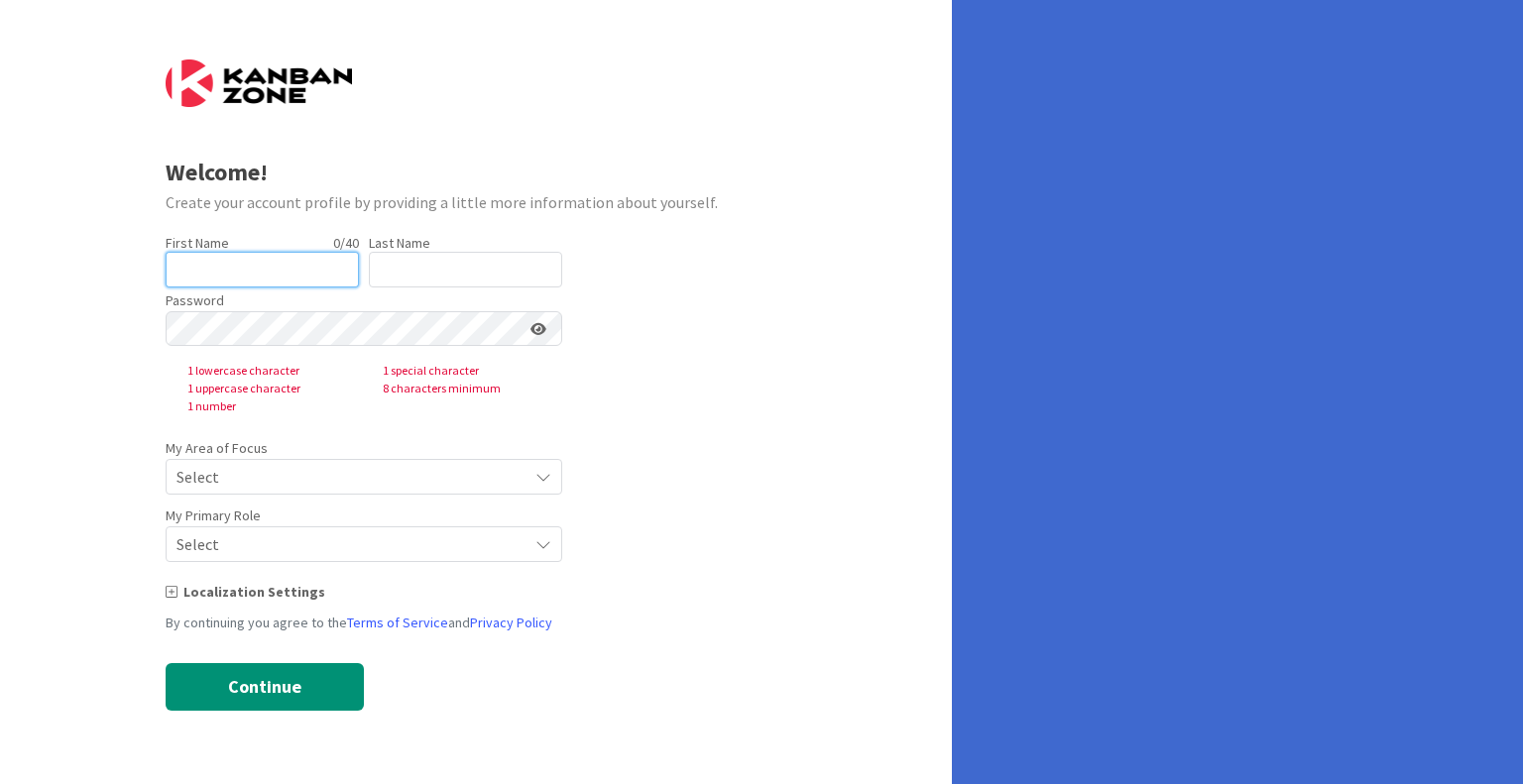click at bounding box center [262, 270] 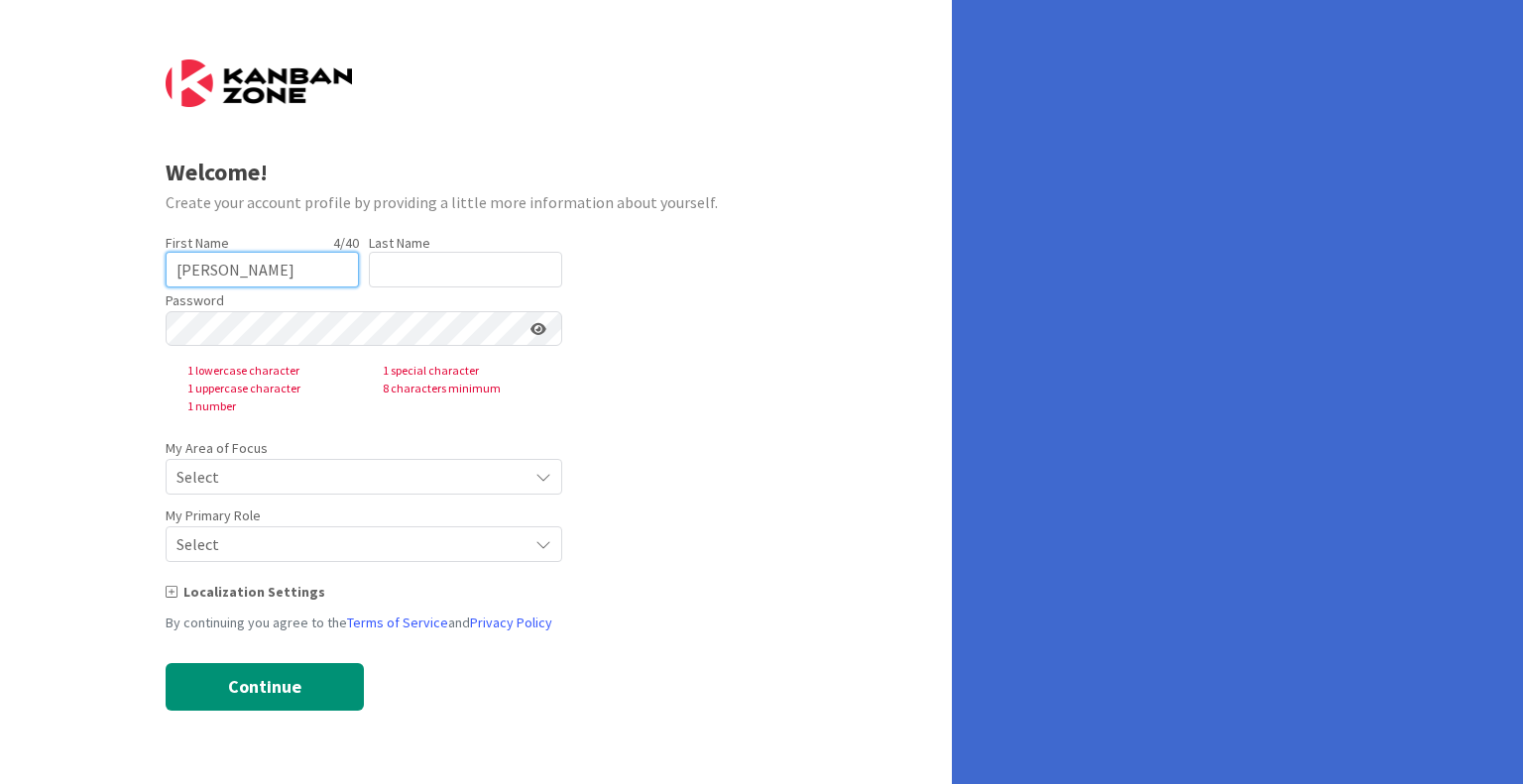 type on "Greg" 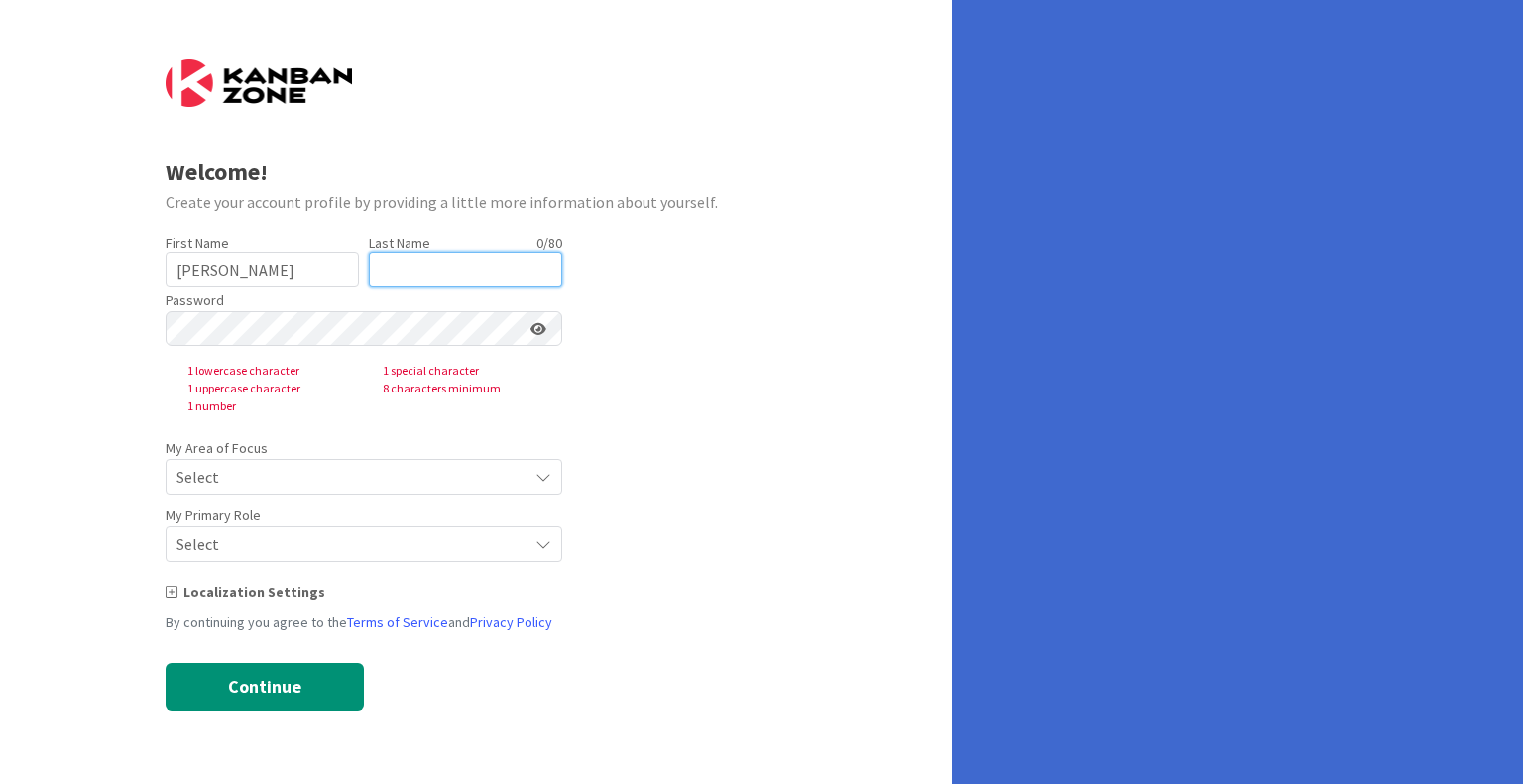 click at bounding box center [465, 270] 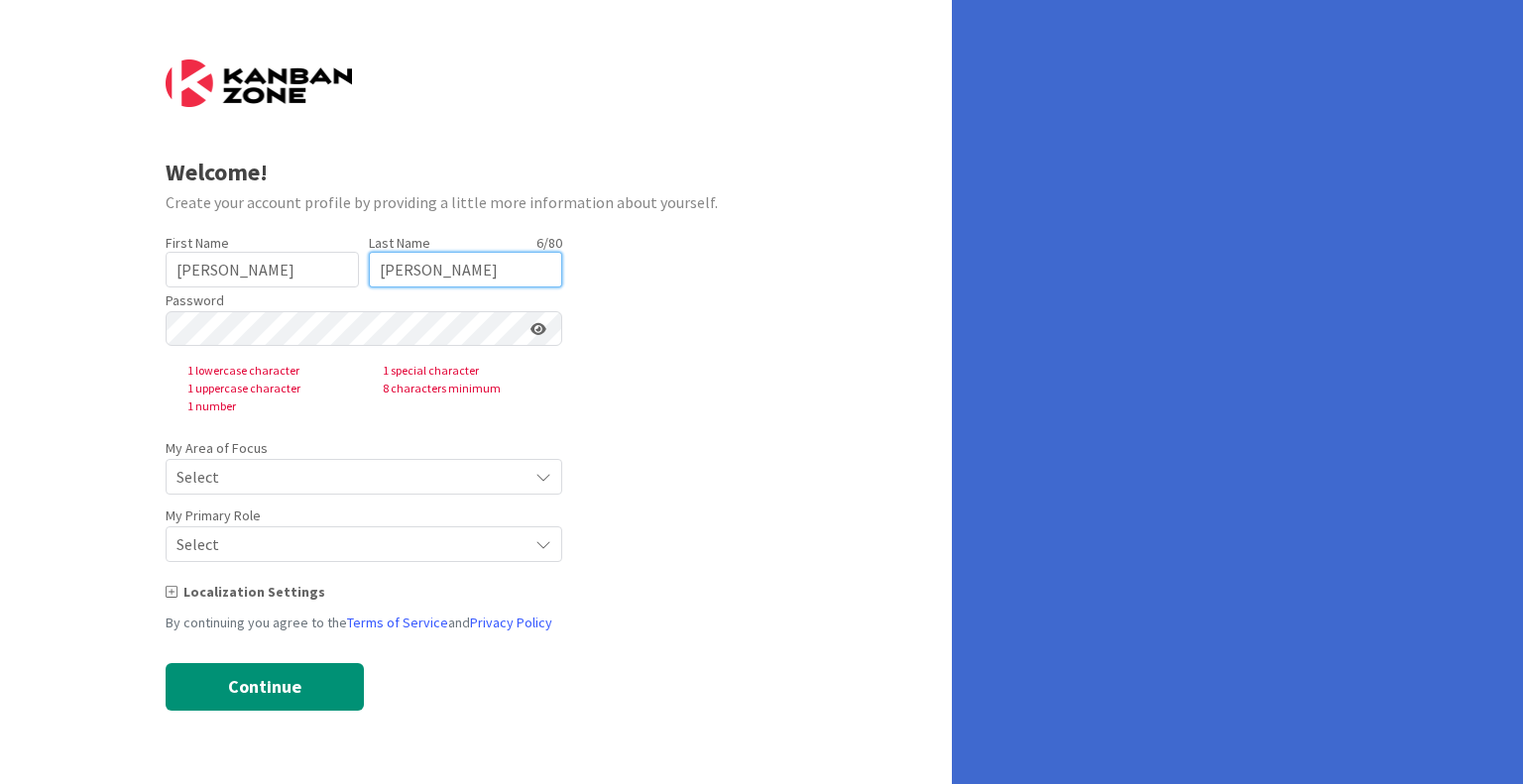 type on "Mester" 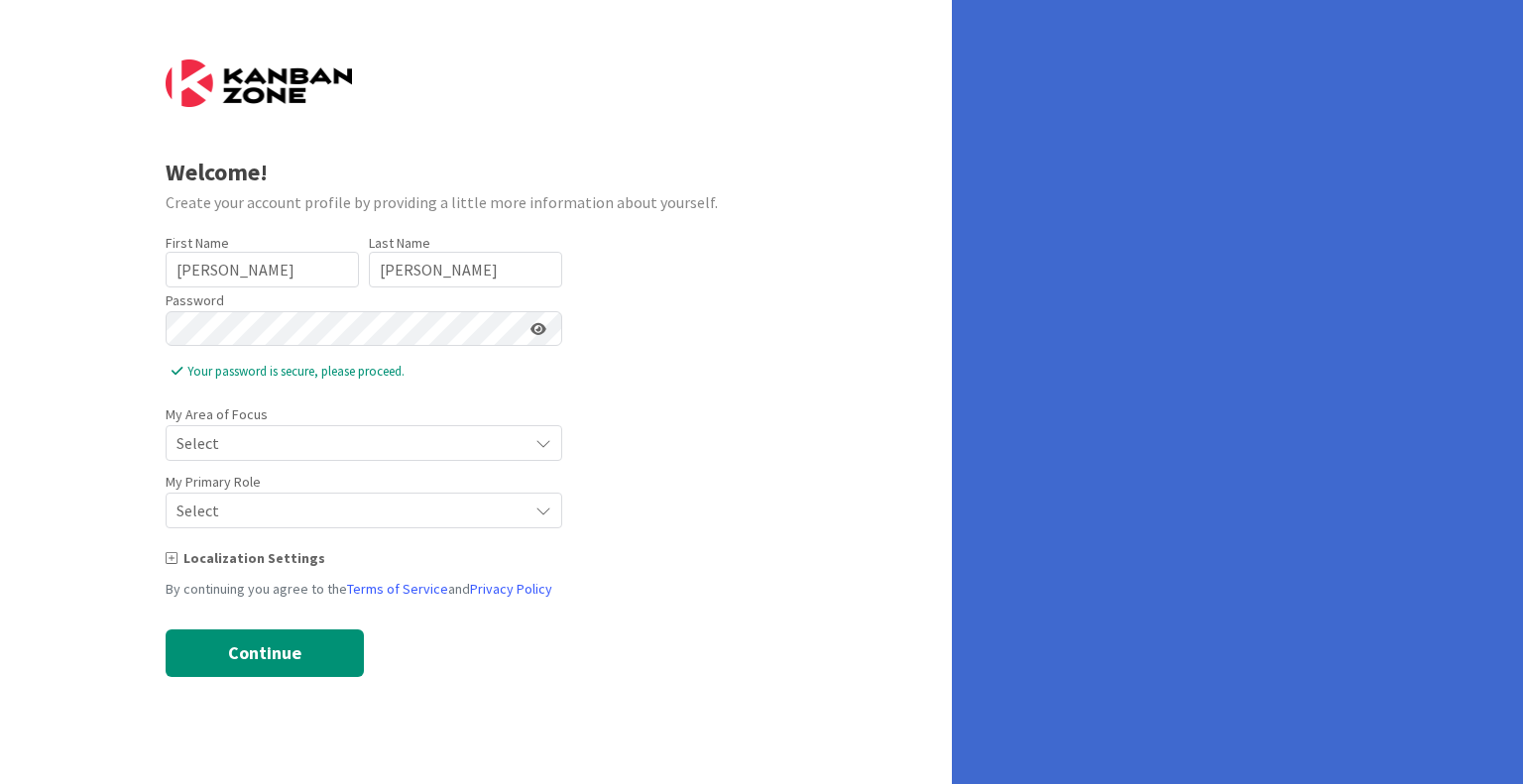 click at bounding box center [538, 329] 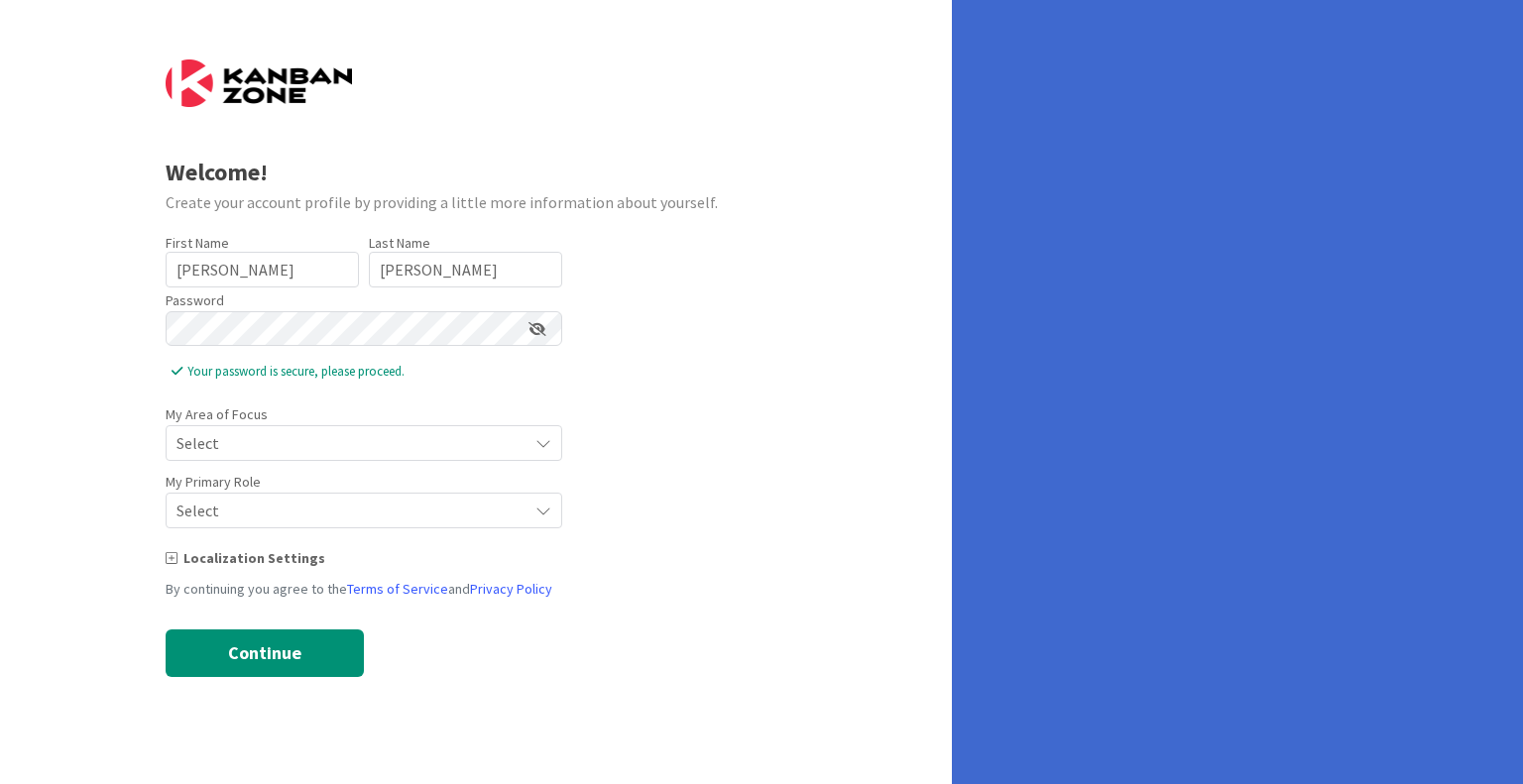 click on "Welcome! Create your account profile by providing a little more information about yourself. First Name 4 / 40 Greg Last Name 6 / 80 Mester Password Your password is secure, please proceed. My Area of Focus Select Select Accounting Administrative Business Development Communications Compliance Customer Service Finance Human Resources (HR) Information Technology (IT) Legal Marketing Operations Product Development Project Management Office (PMO) Public Relations (PR) Quality Assurance (QA) Research and Development (R&D) Sales Strategic Planning Supply Chain Management Training and Development Other My Primary Role Select Localization Settings By continuing you agree to the  Terms of Service  and  Privacy Policy Continue" at bounding box center [476, 392] 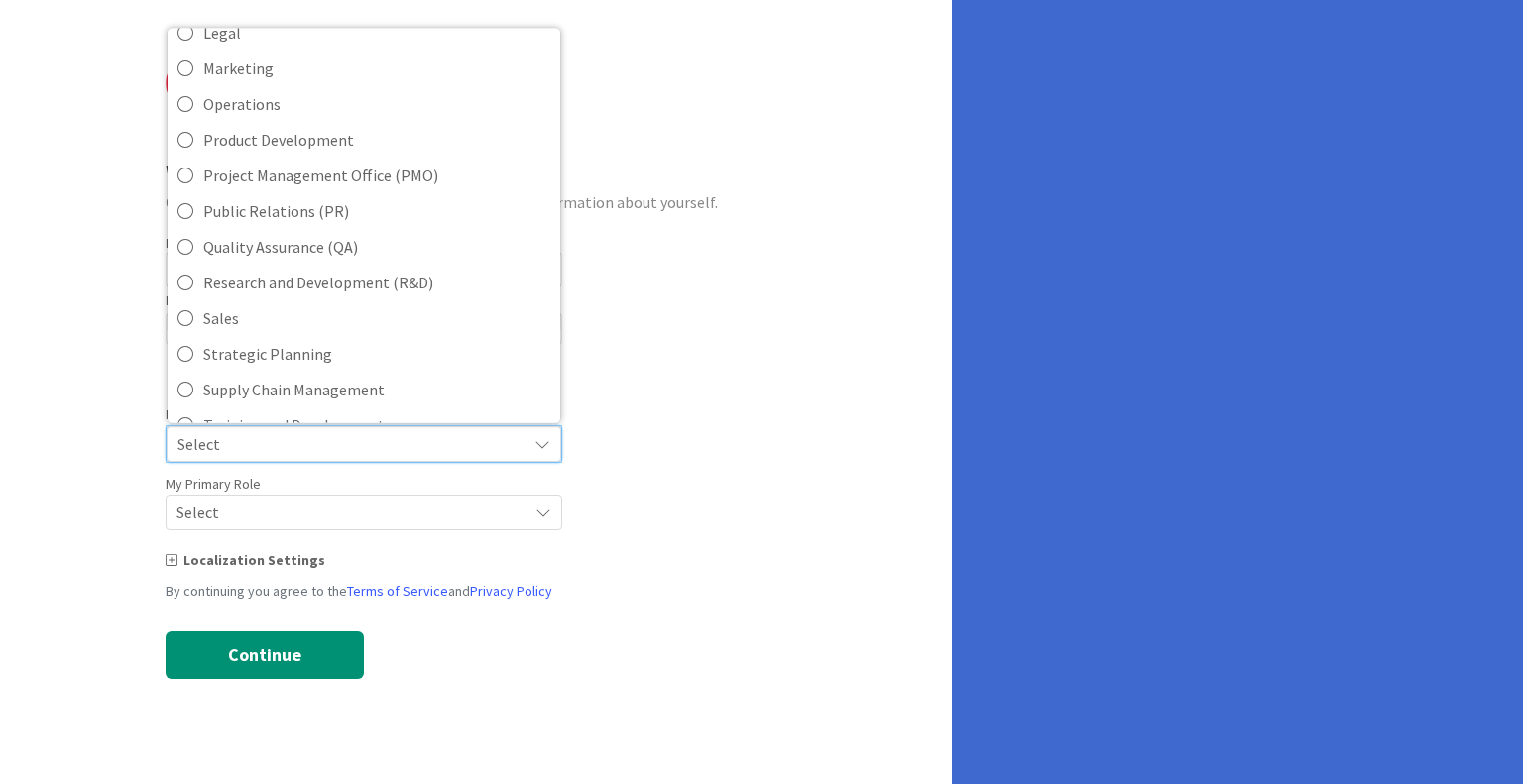 scroll, scrollTop: 396, scrollLeft: 0, axis: vertical 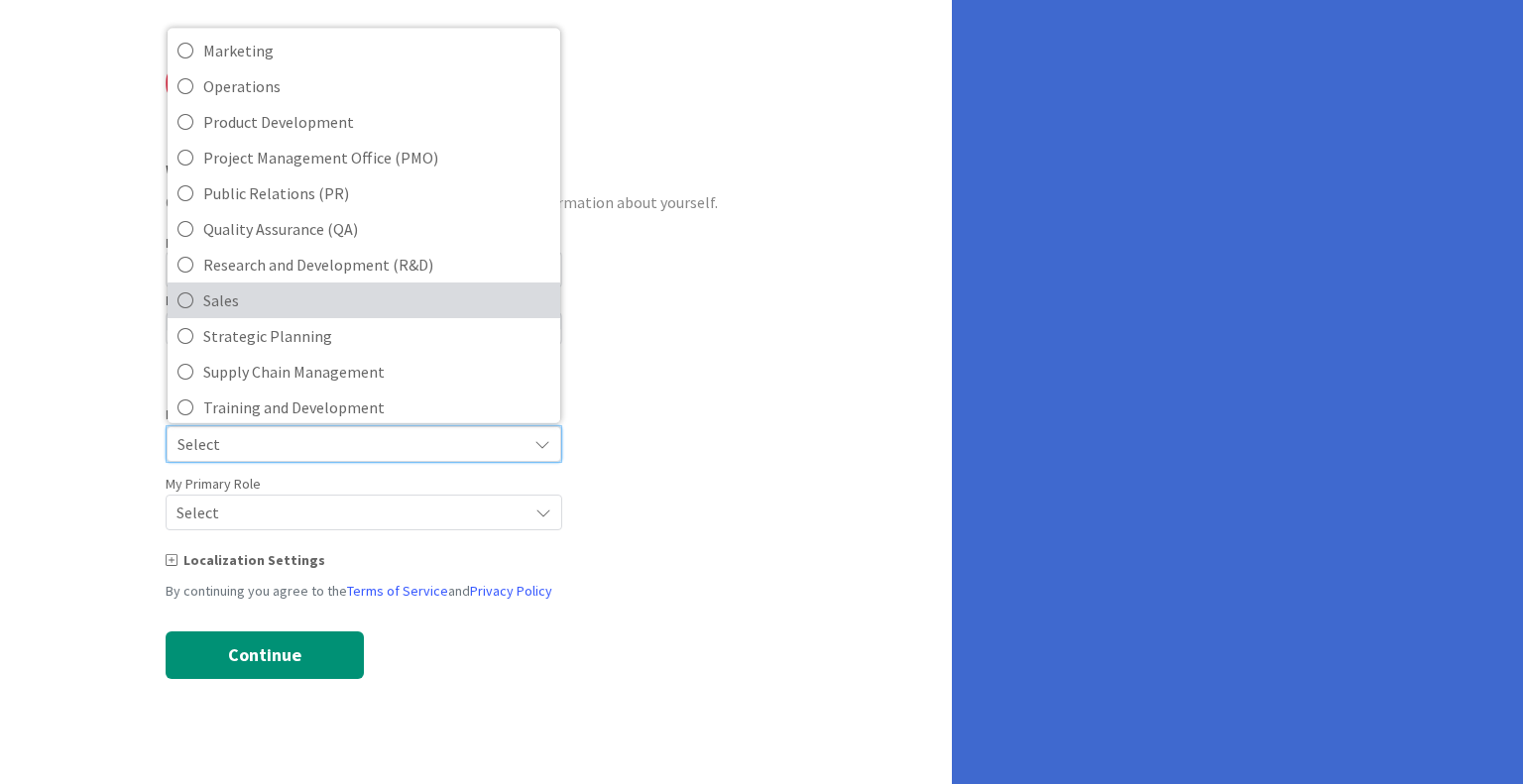 click on "Sales" at bounding box center (377, 299) 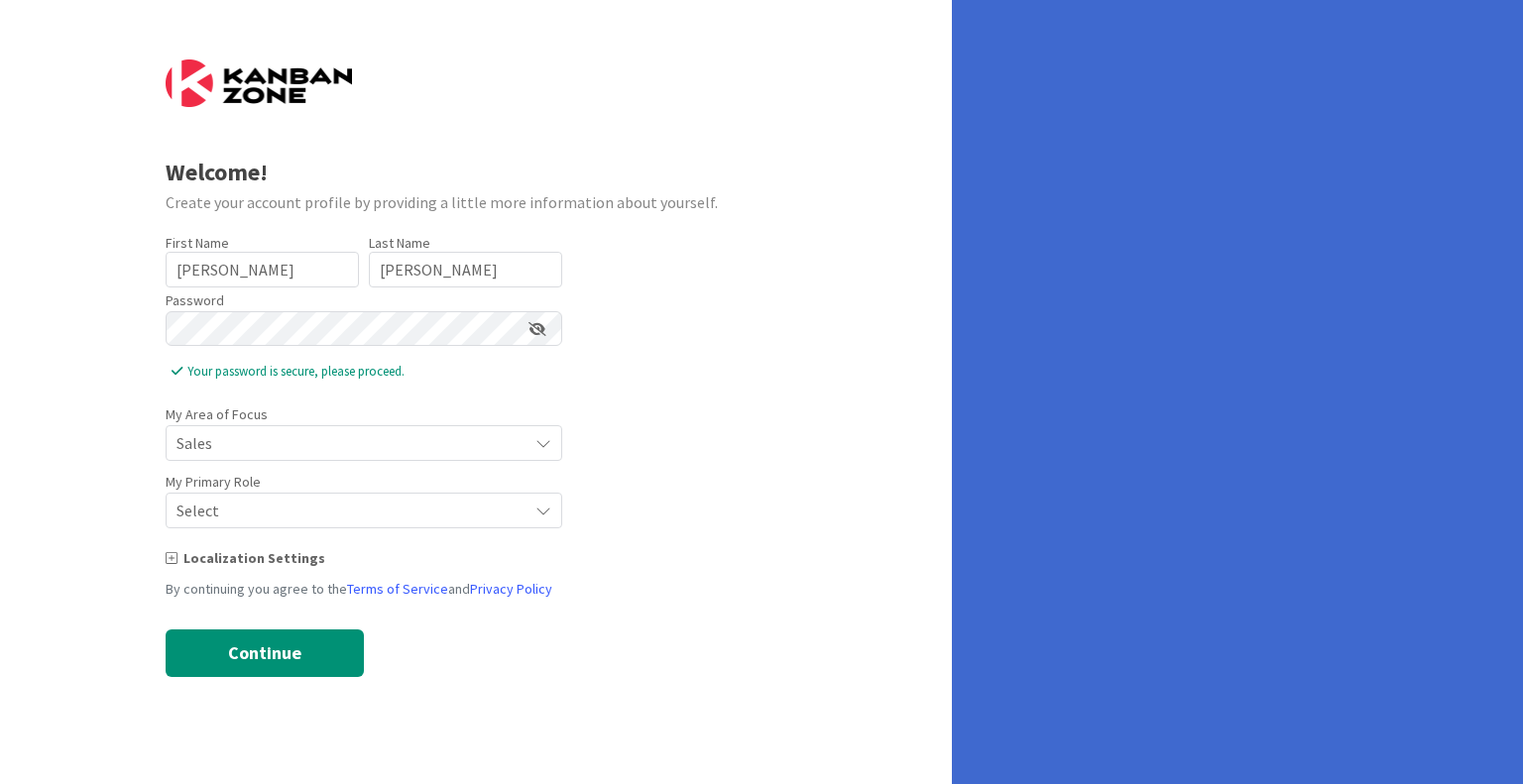 click on "Select" at bounding box center [347, 443] 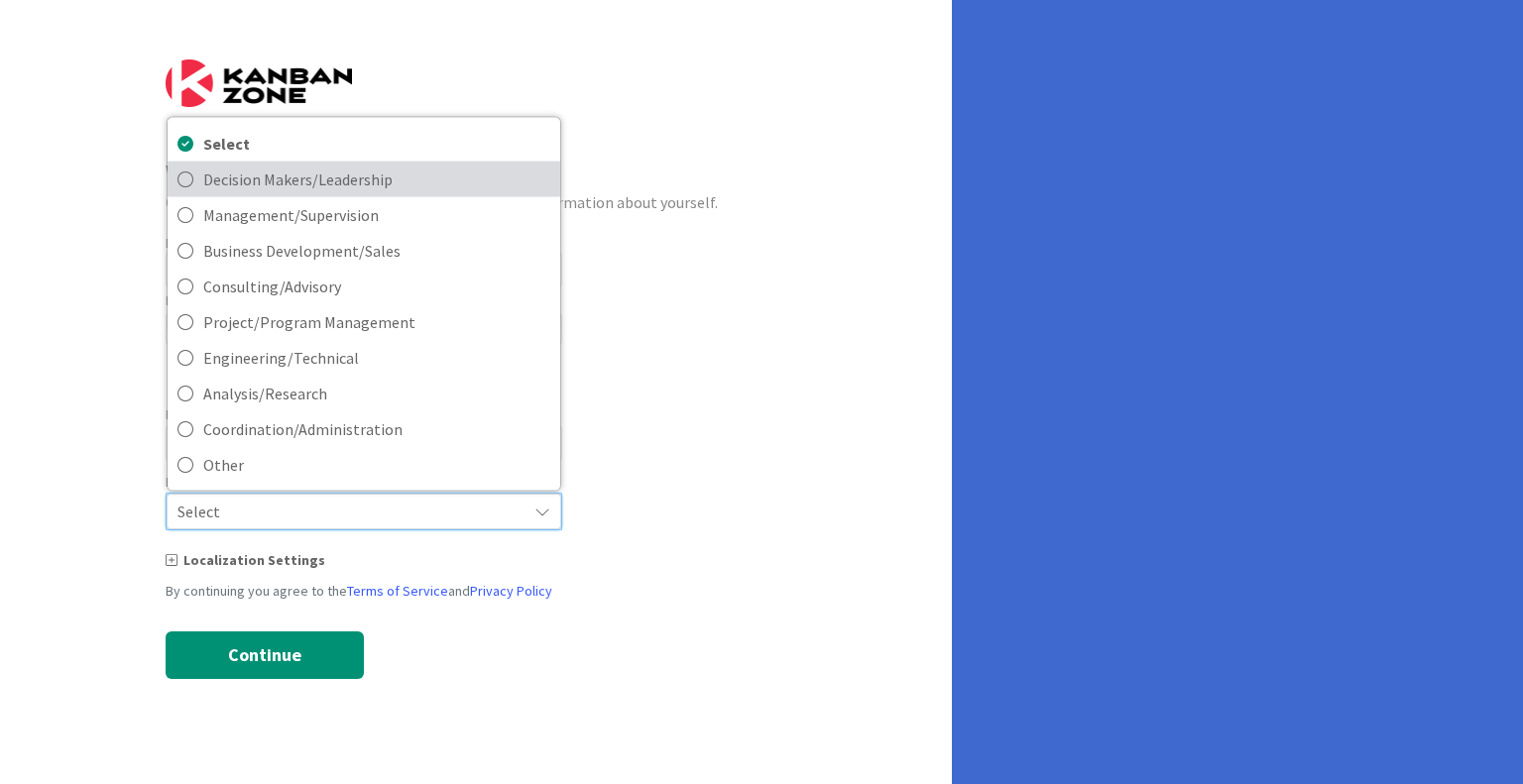click on "Decision Makers/Leadership" at bounding box center (377, 178) 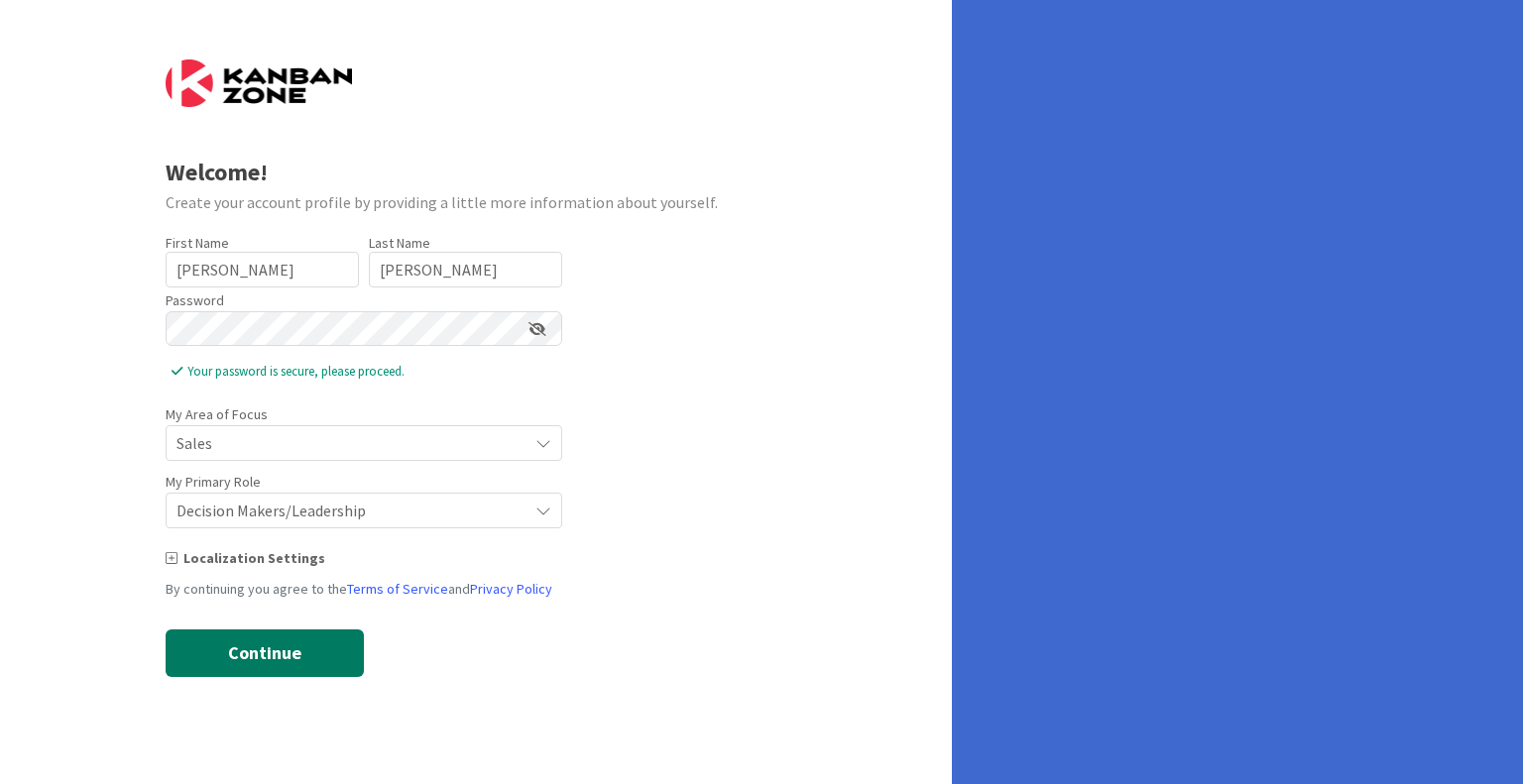 click on "Continue" at bounding box center [265, 653] 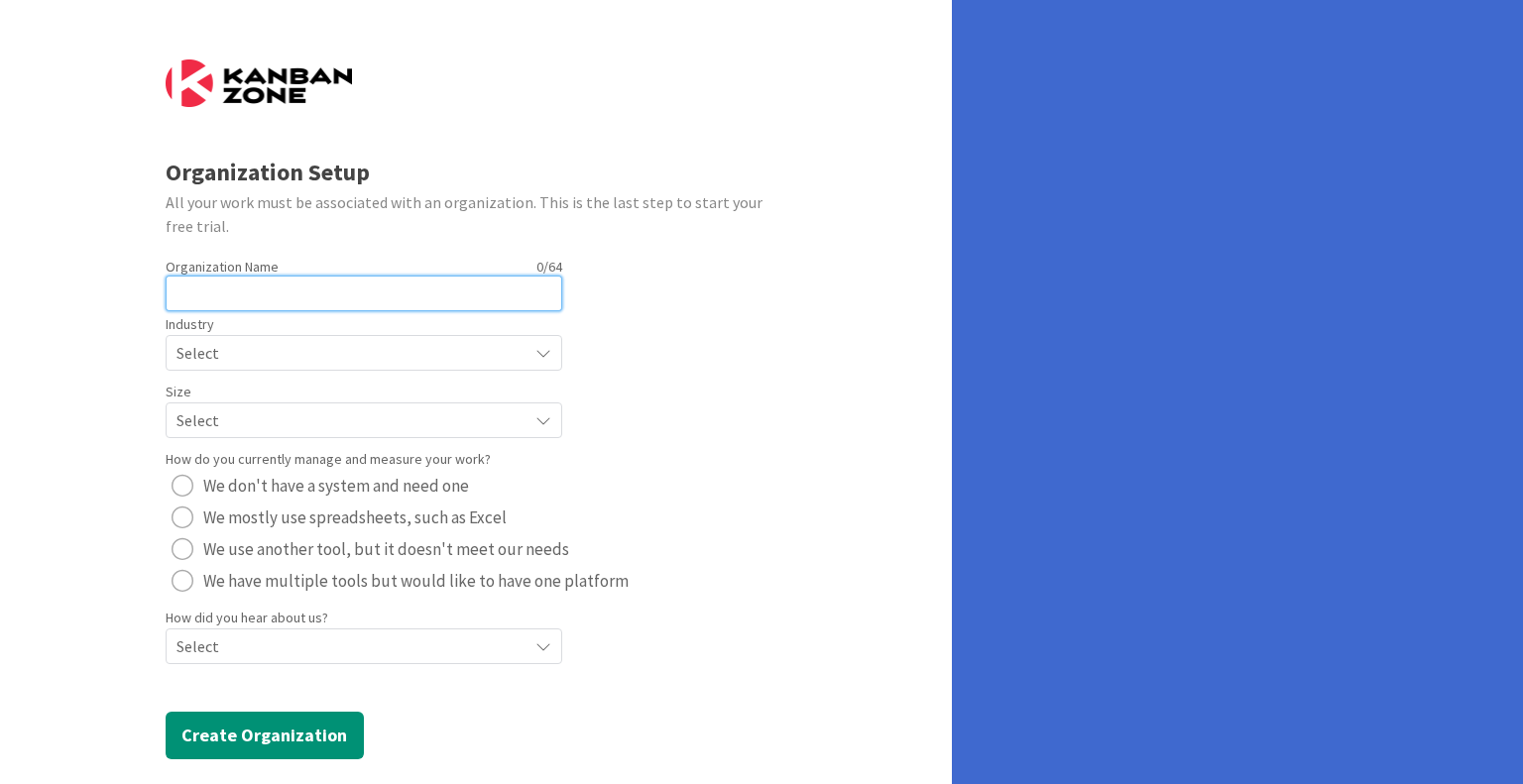 click at bounding box center [364, 293] 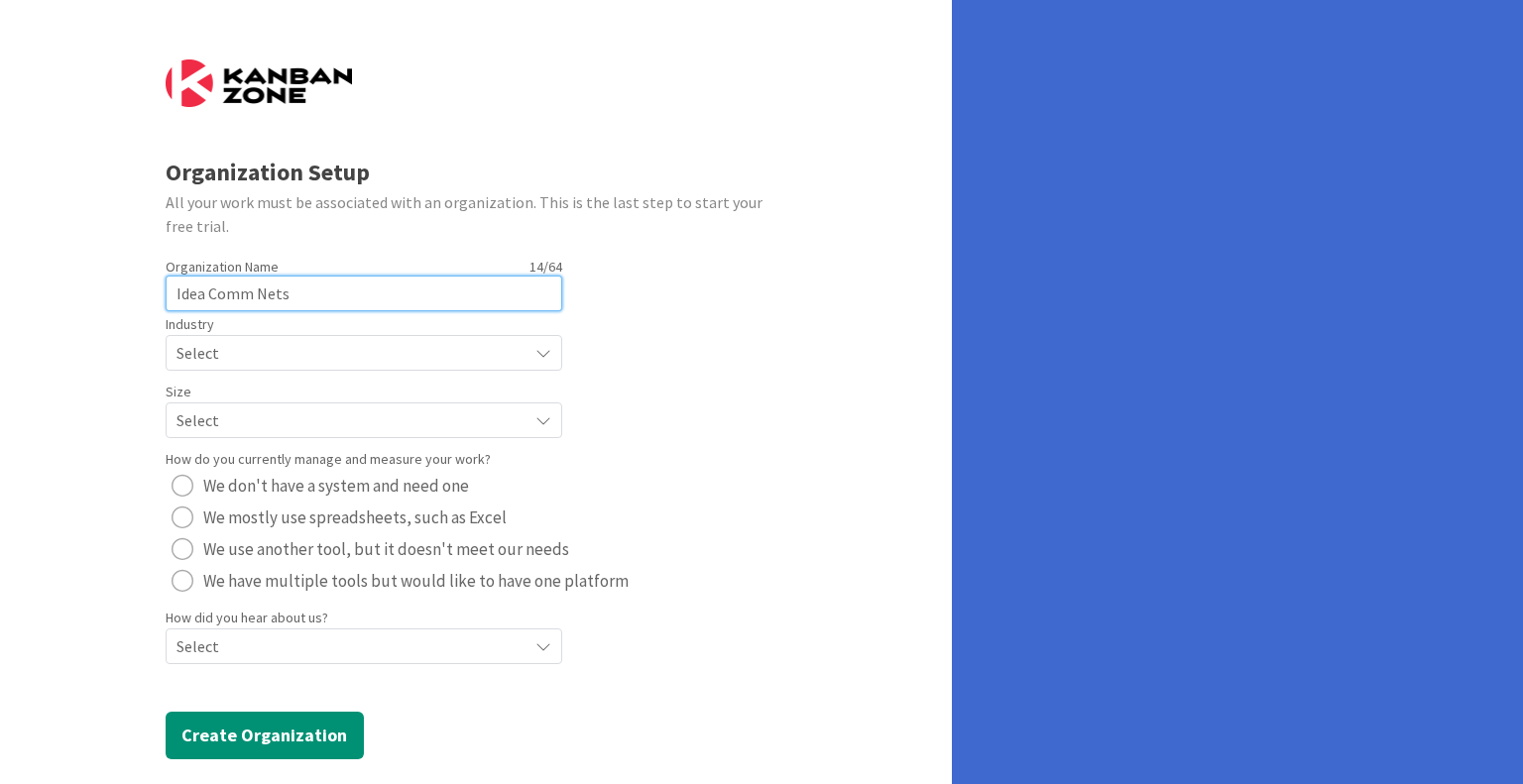 type on "Idea Comm Nets" 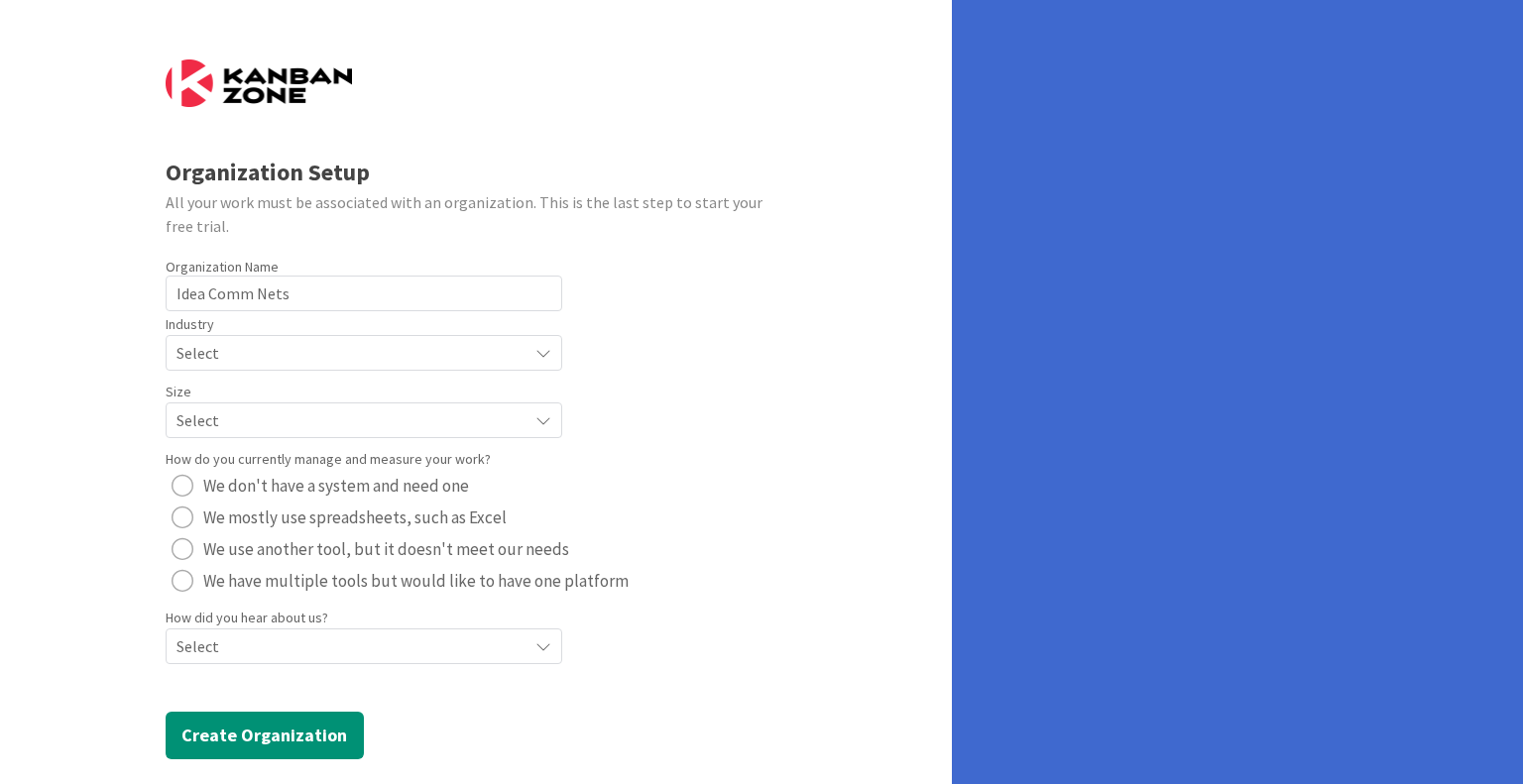 click on "Select" at bounding box center (347, 353) 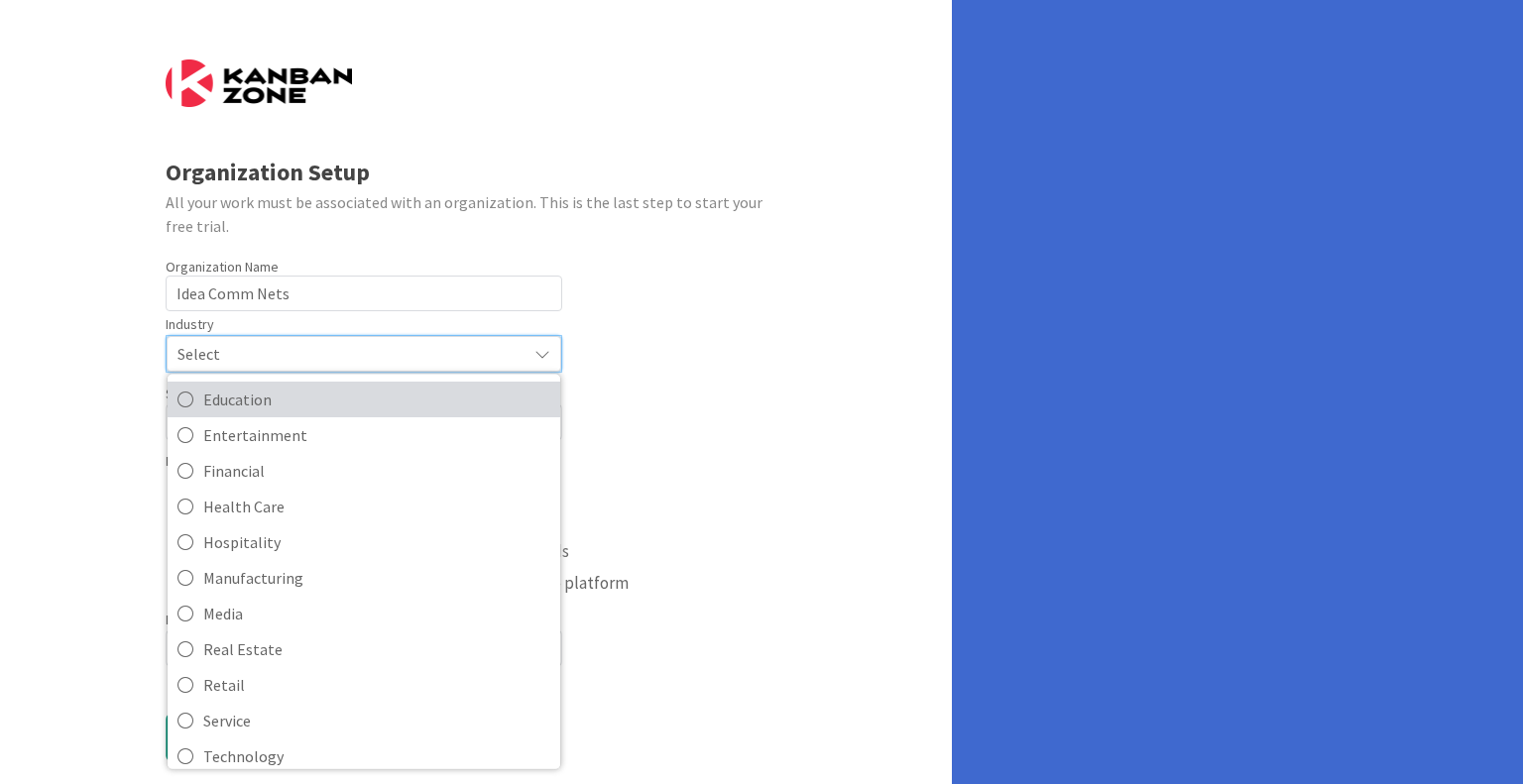 scroll, scrollTop: 191, scrollLeft: 0, axis: vertical 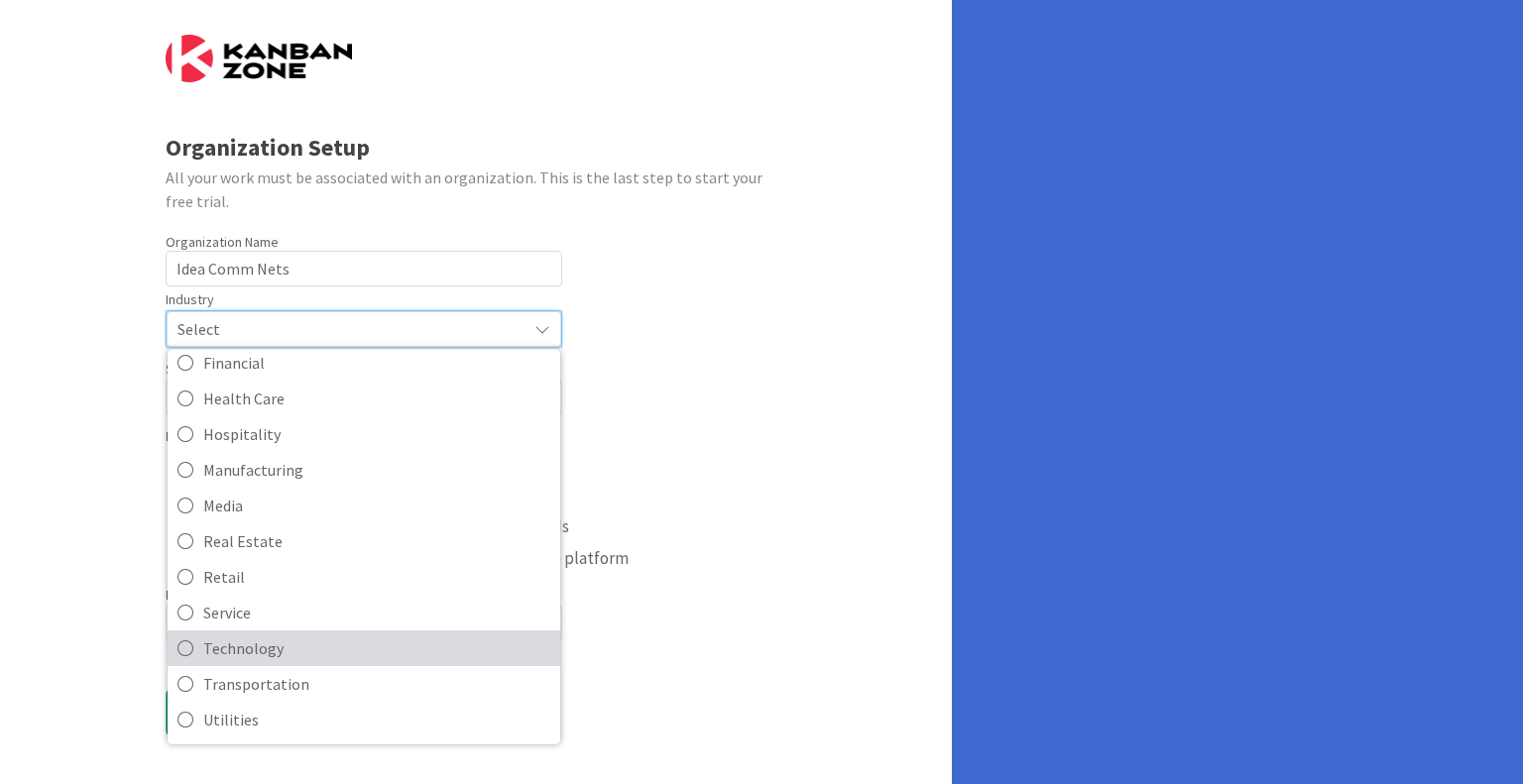 click on "Technology" at bounding box center [377, 647] 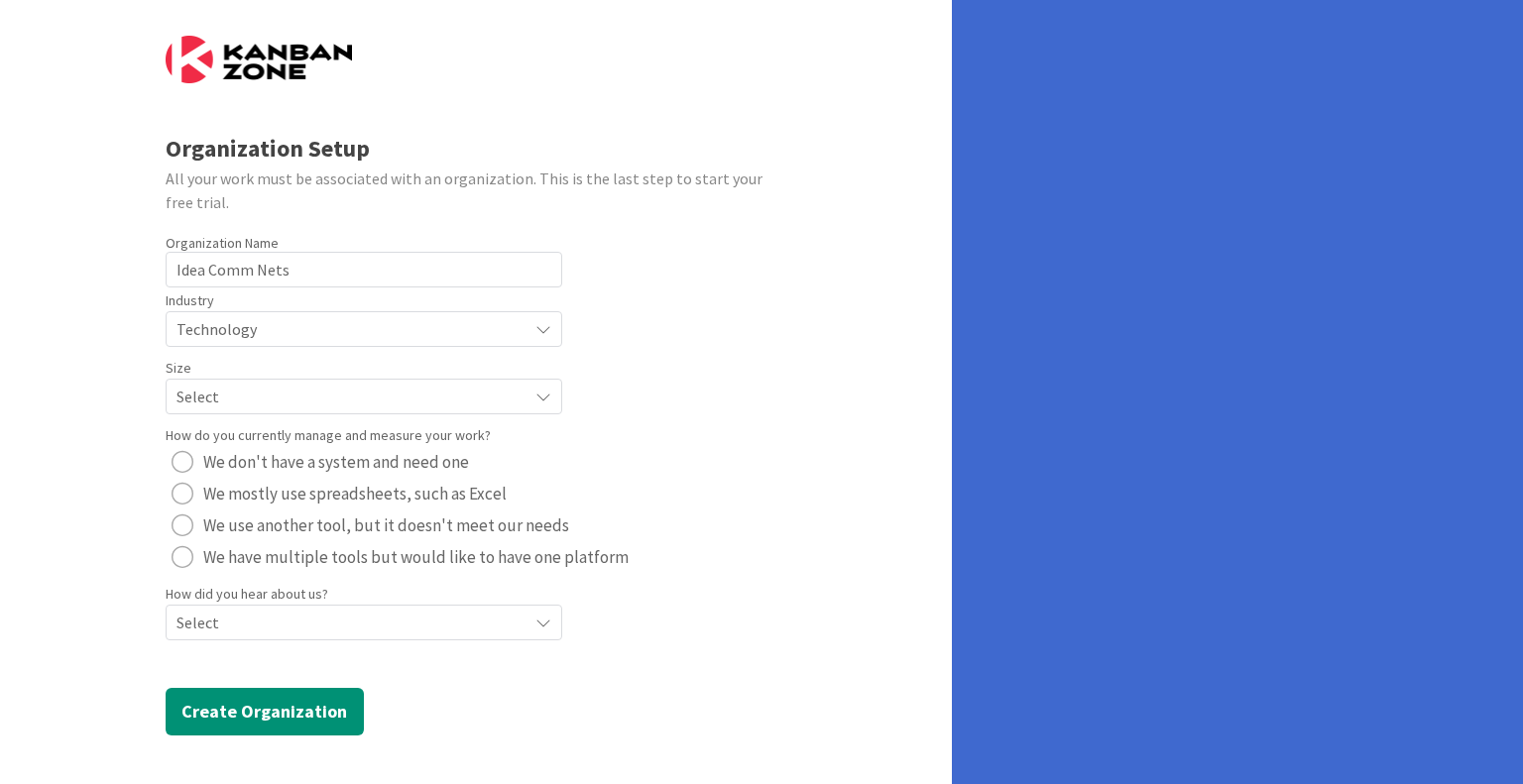 click on "Select" at bounding box center [347, 329] 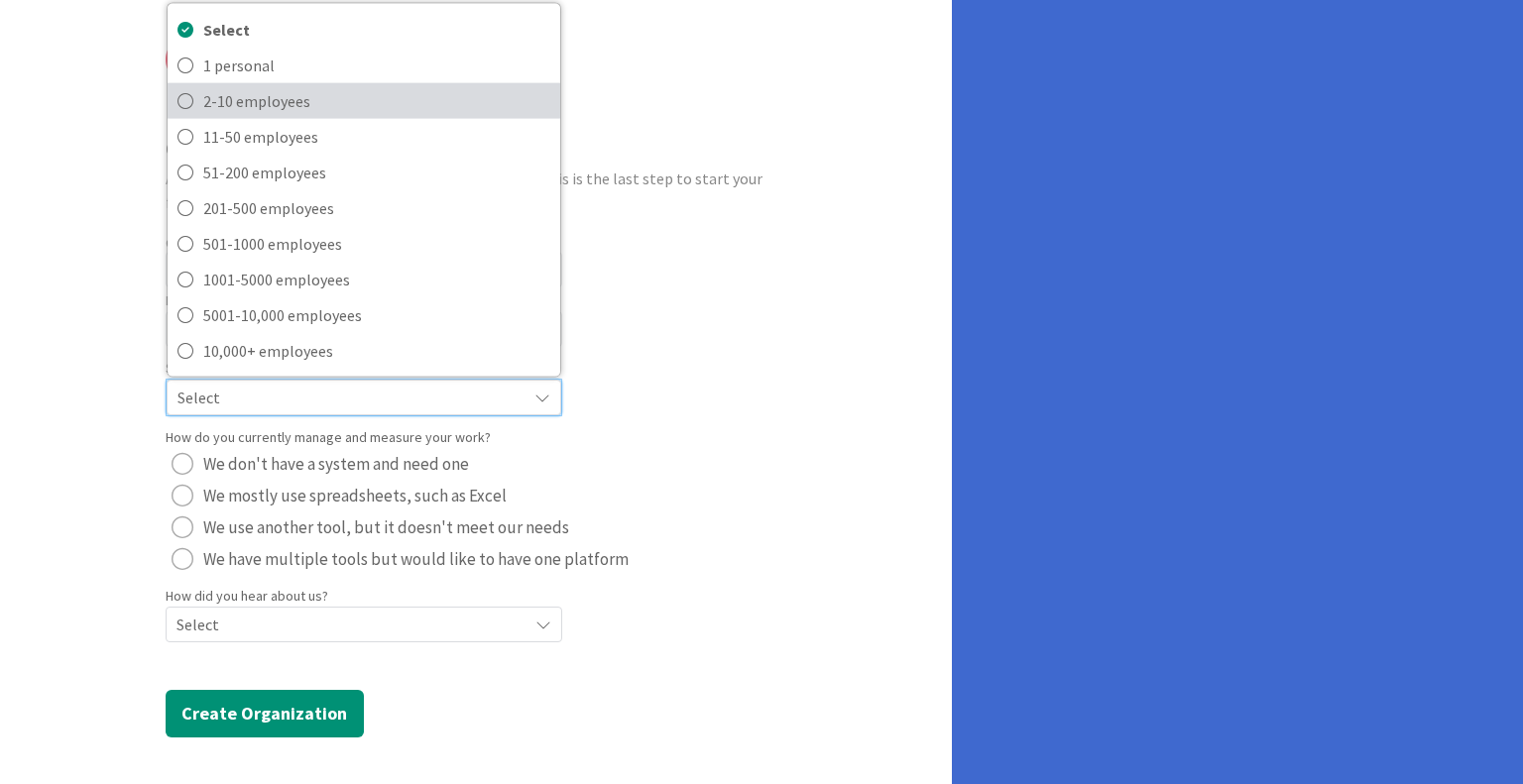 click on "2-10 employees" at bounding box center [377, 100] 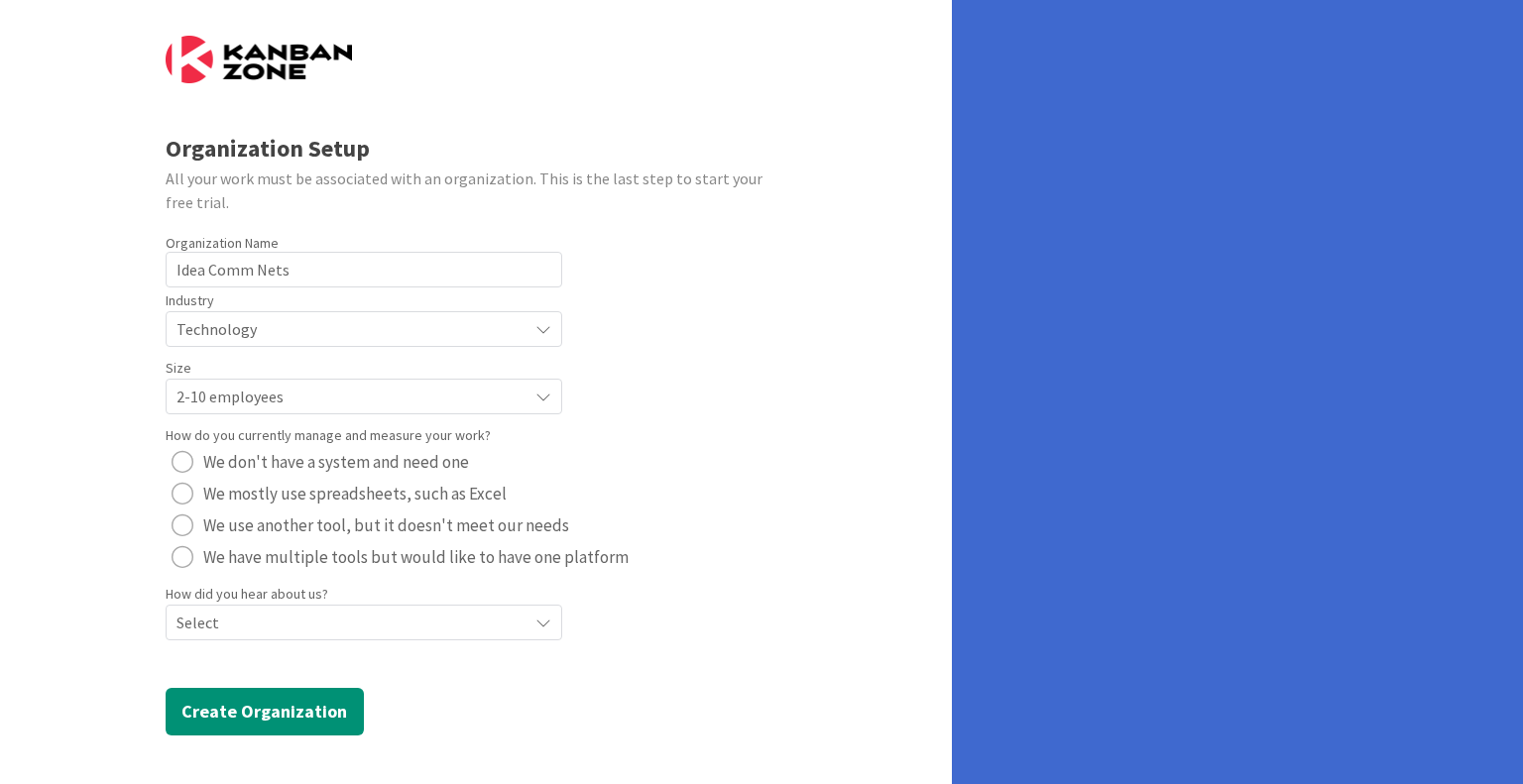 click on "Select" at bounding box center [347, 329] 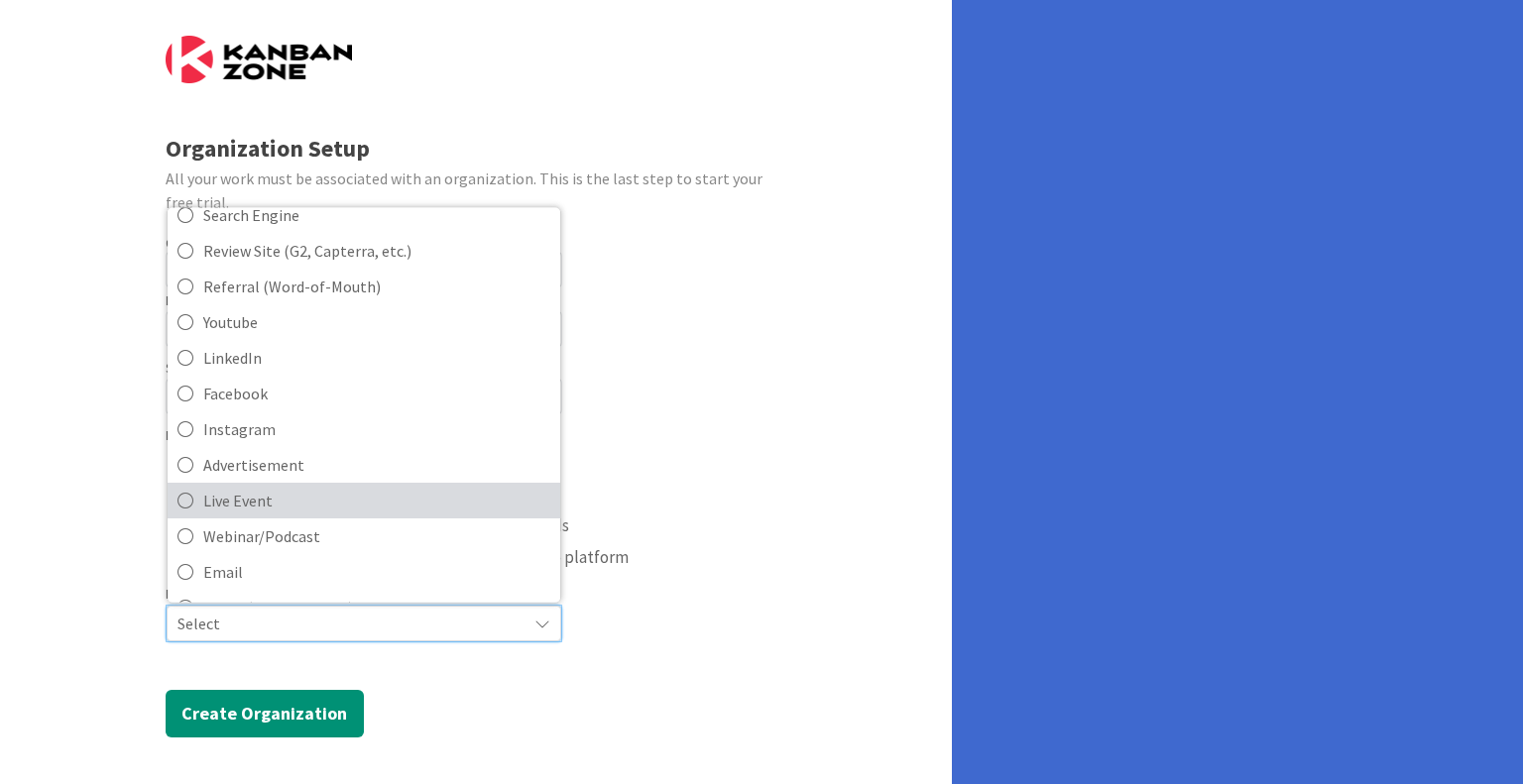 scroll, scrollTop: 84, scrollLeft: 0, axis: vertical 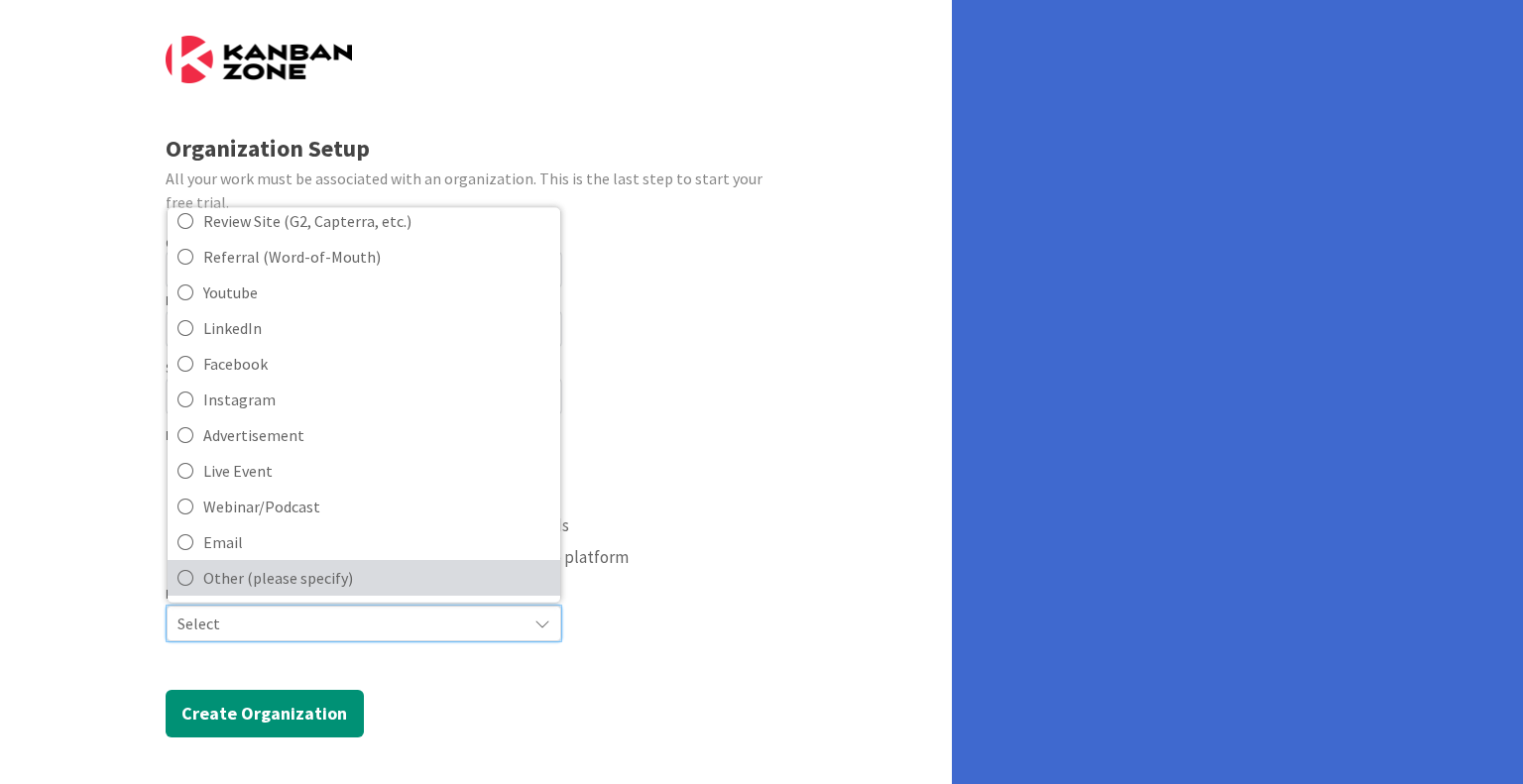 click on "Other (please specify)" at bounding box center [377, 577] 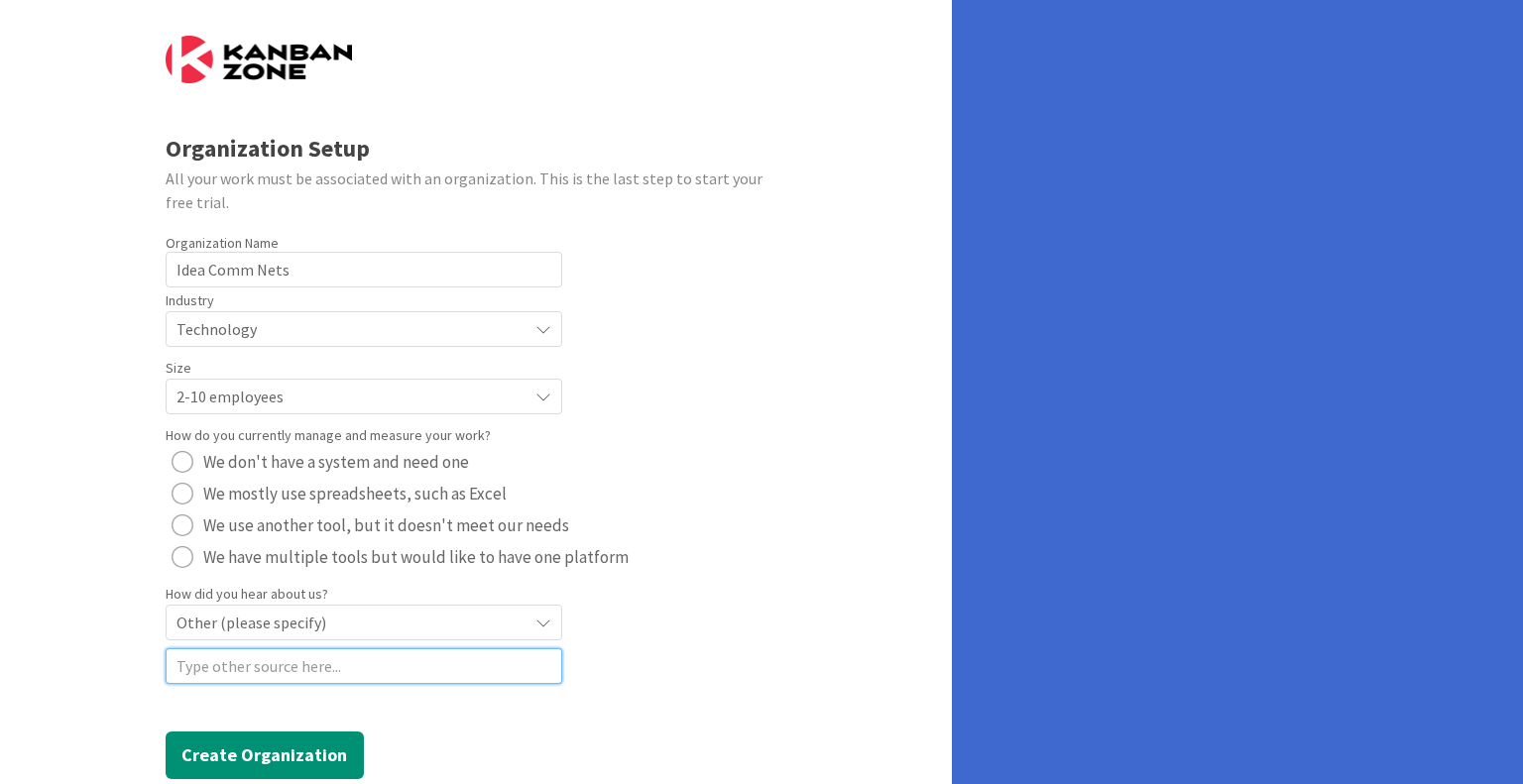 click at bounding box center [364, 666] 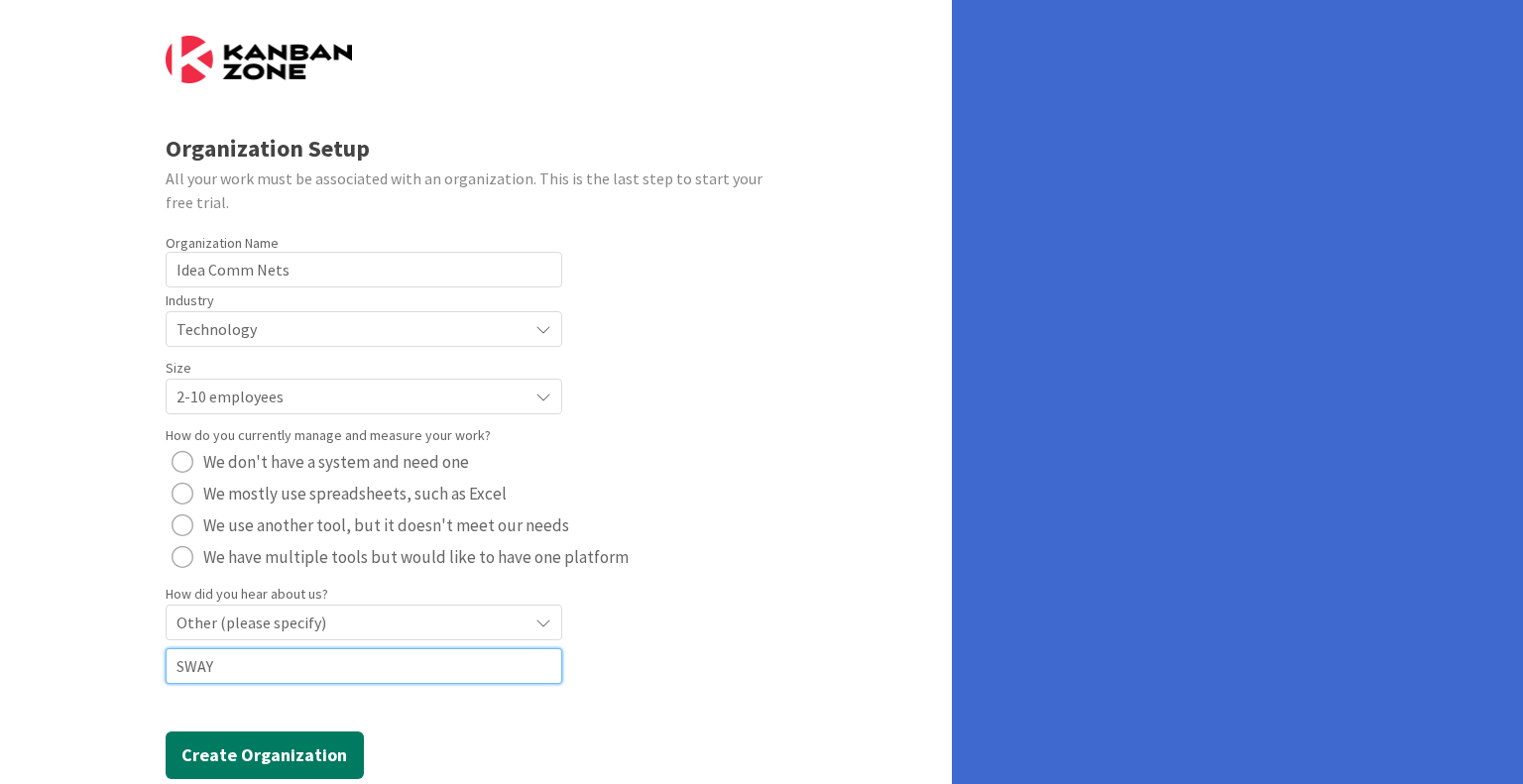 type on "SWAY" 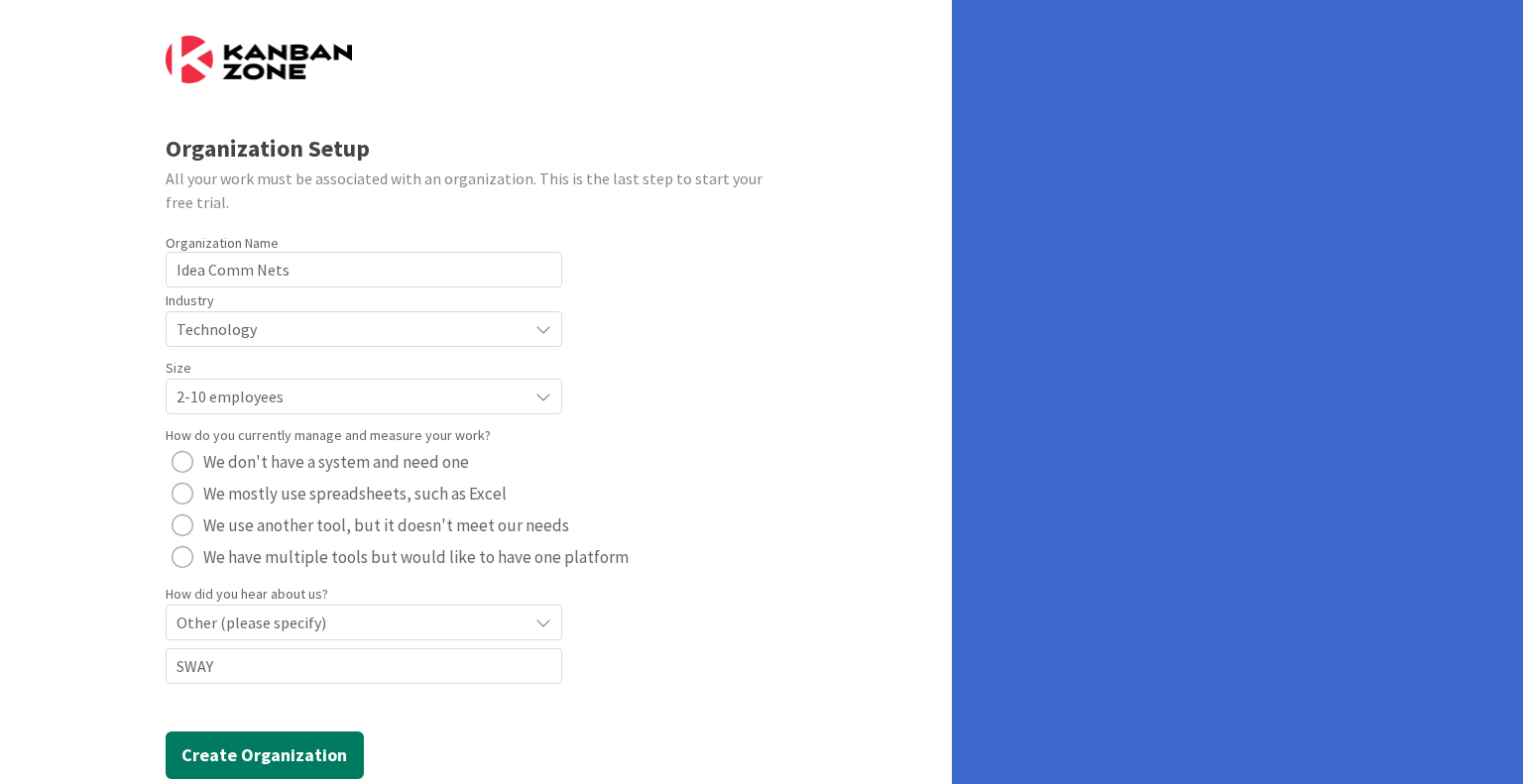 click on "Create Organization" at bounding box center (265, 755) 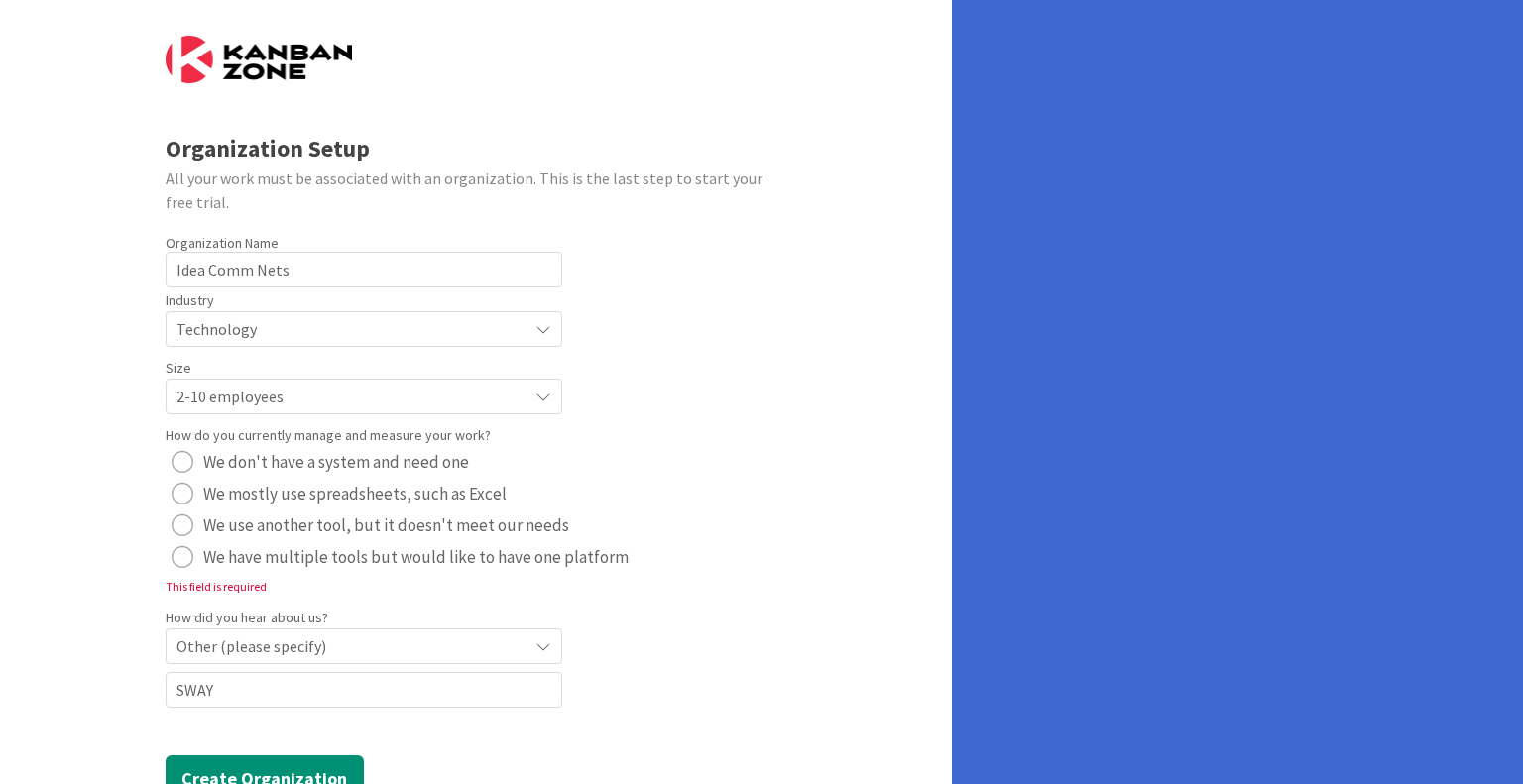 click at bounding box center [182, 462] 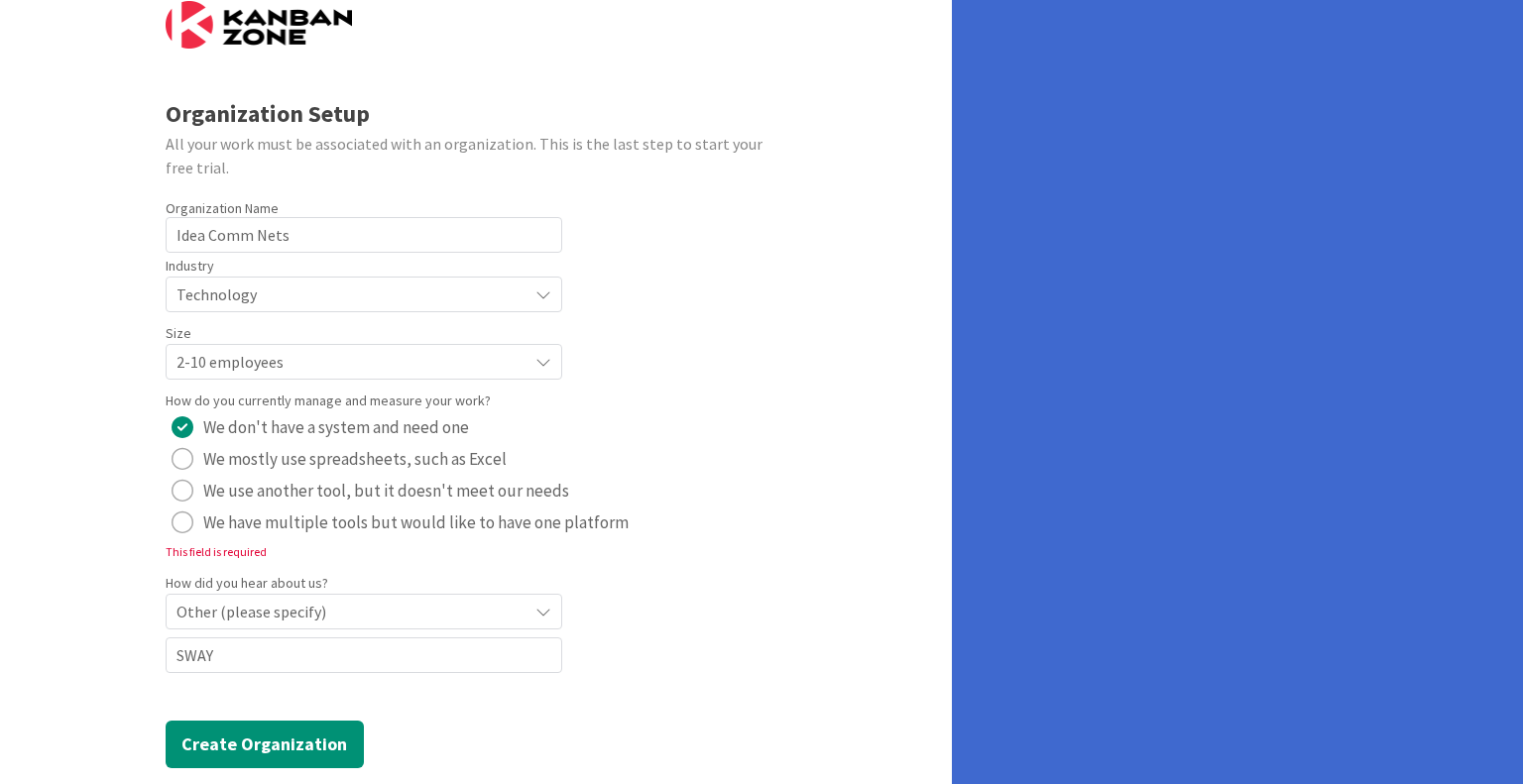 scroll, scrollTop: 91, scrollLeft: 0, axis: vertical 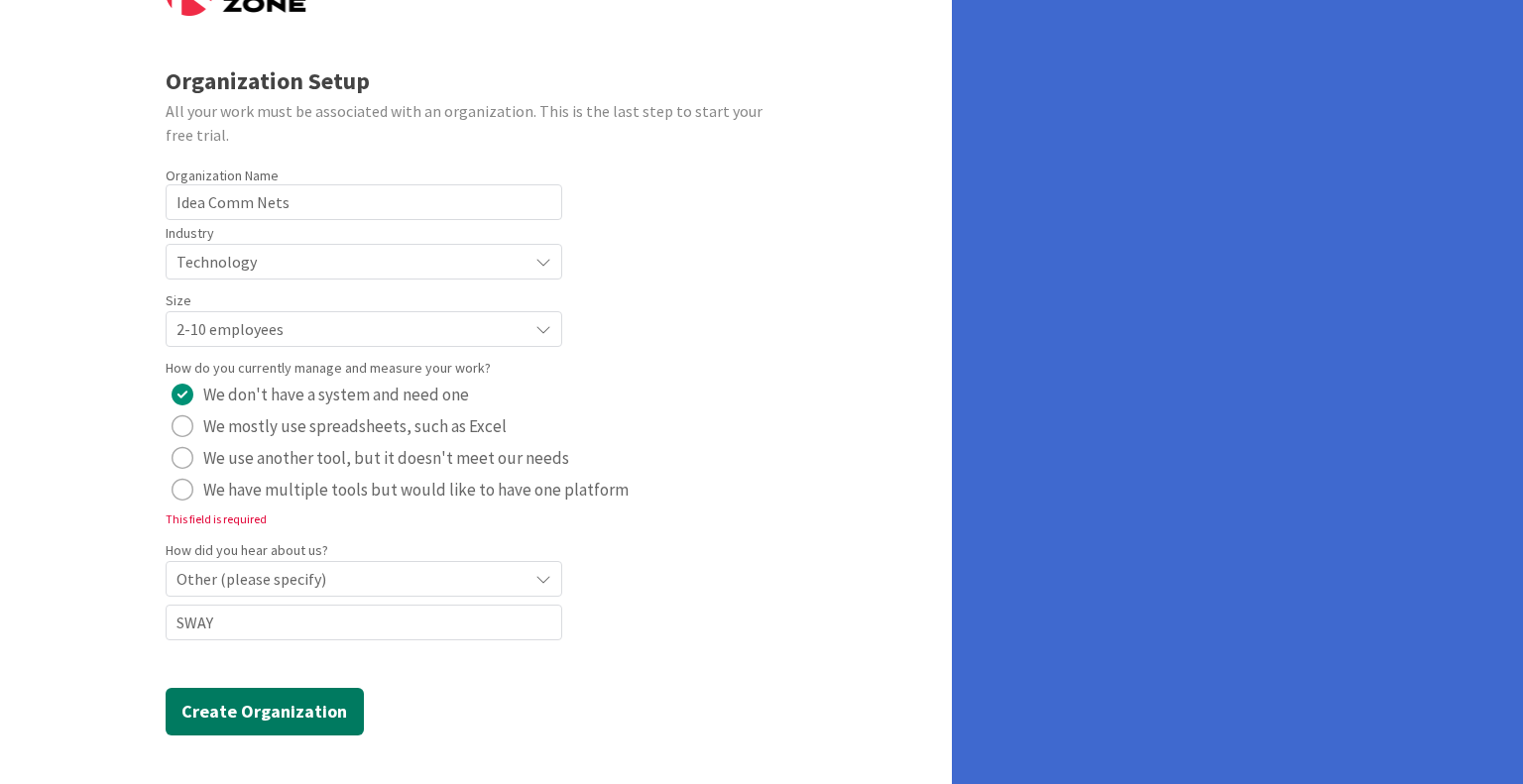 click on "Create Organization" at bounding box center (265, 712) 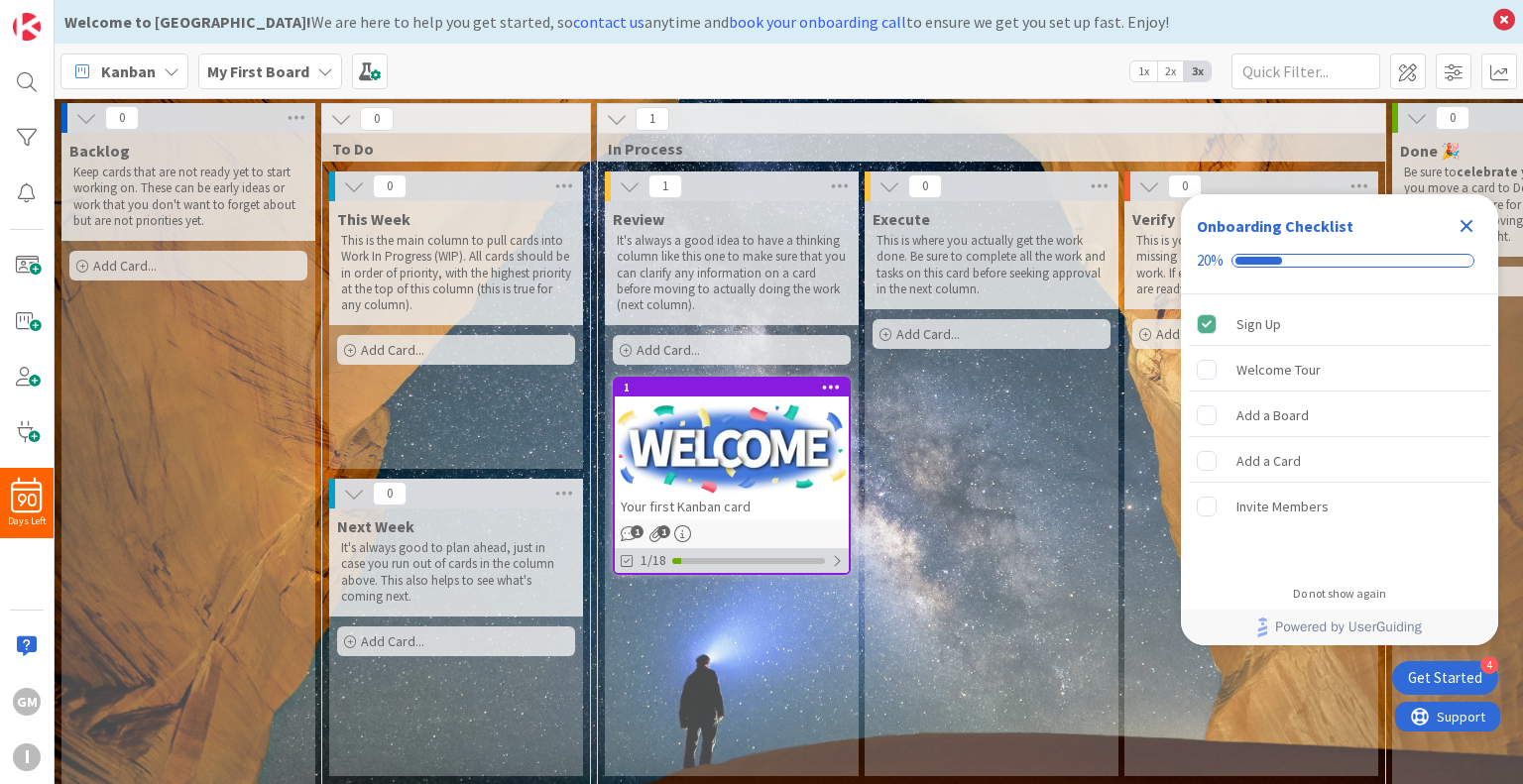 scroll, scrollTop: 0, scrollLeft: 0, axis: both 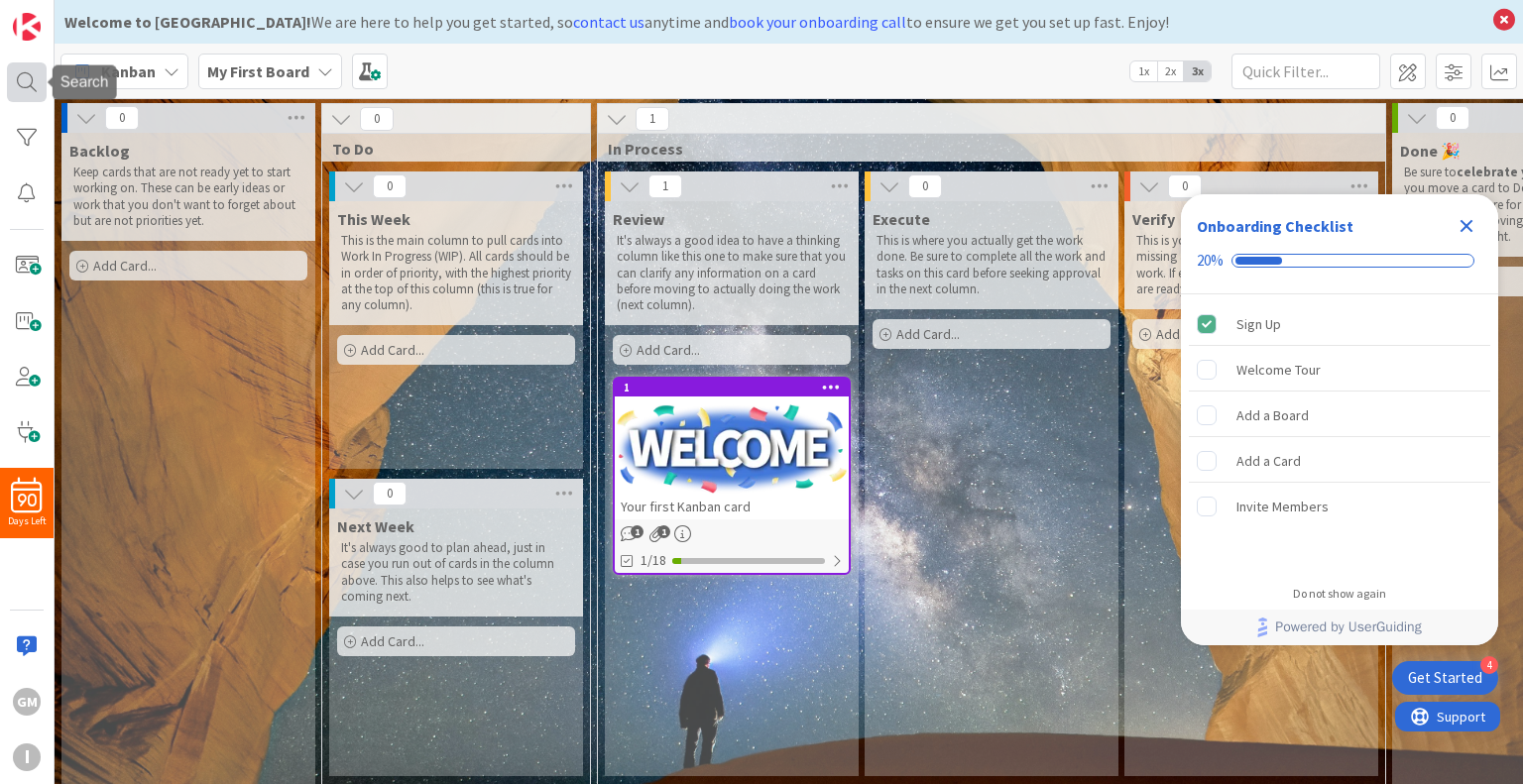 click at bounding box center (27, 82) 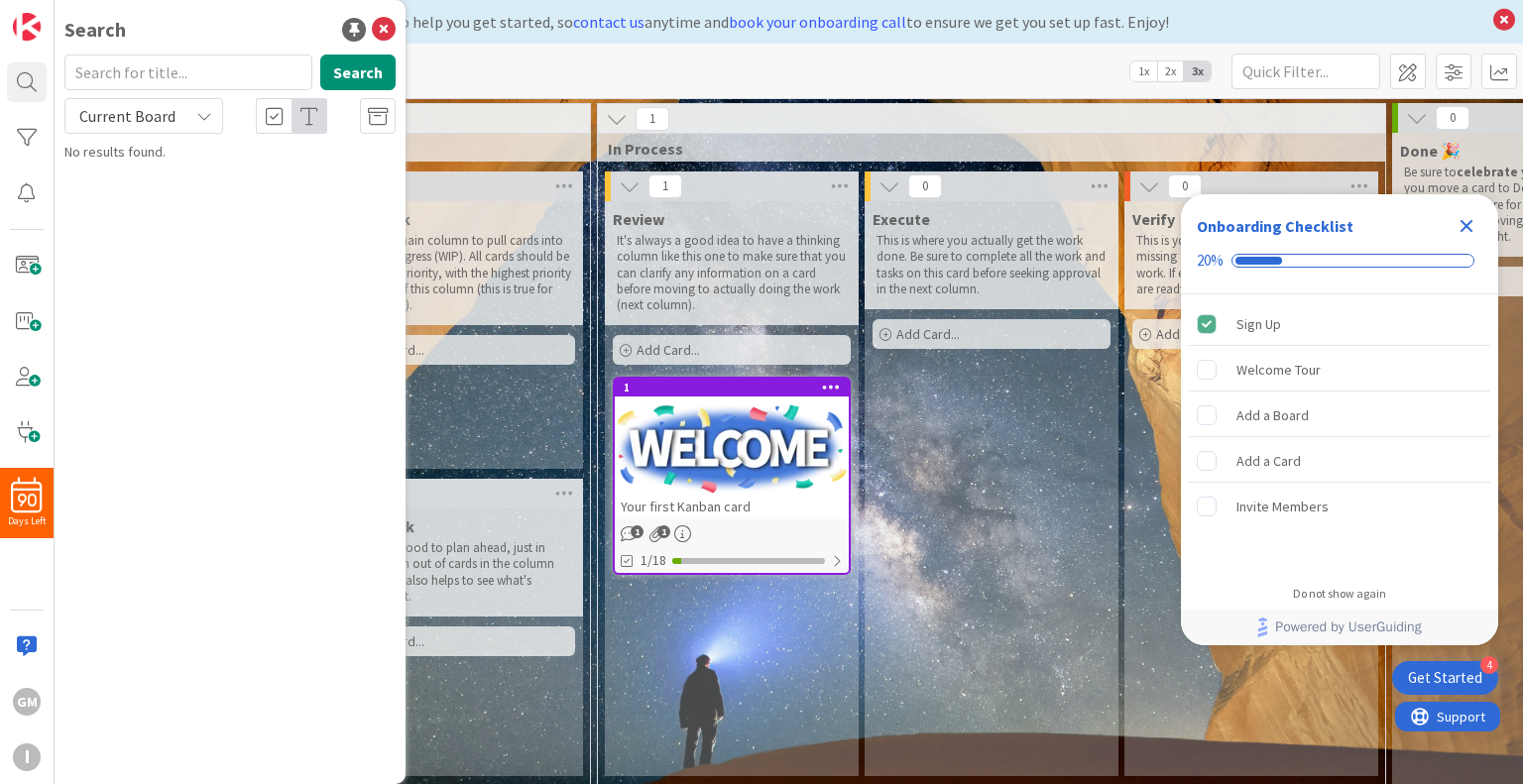 click at bounding box center [188, 72] 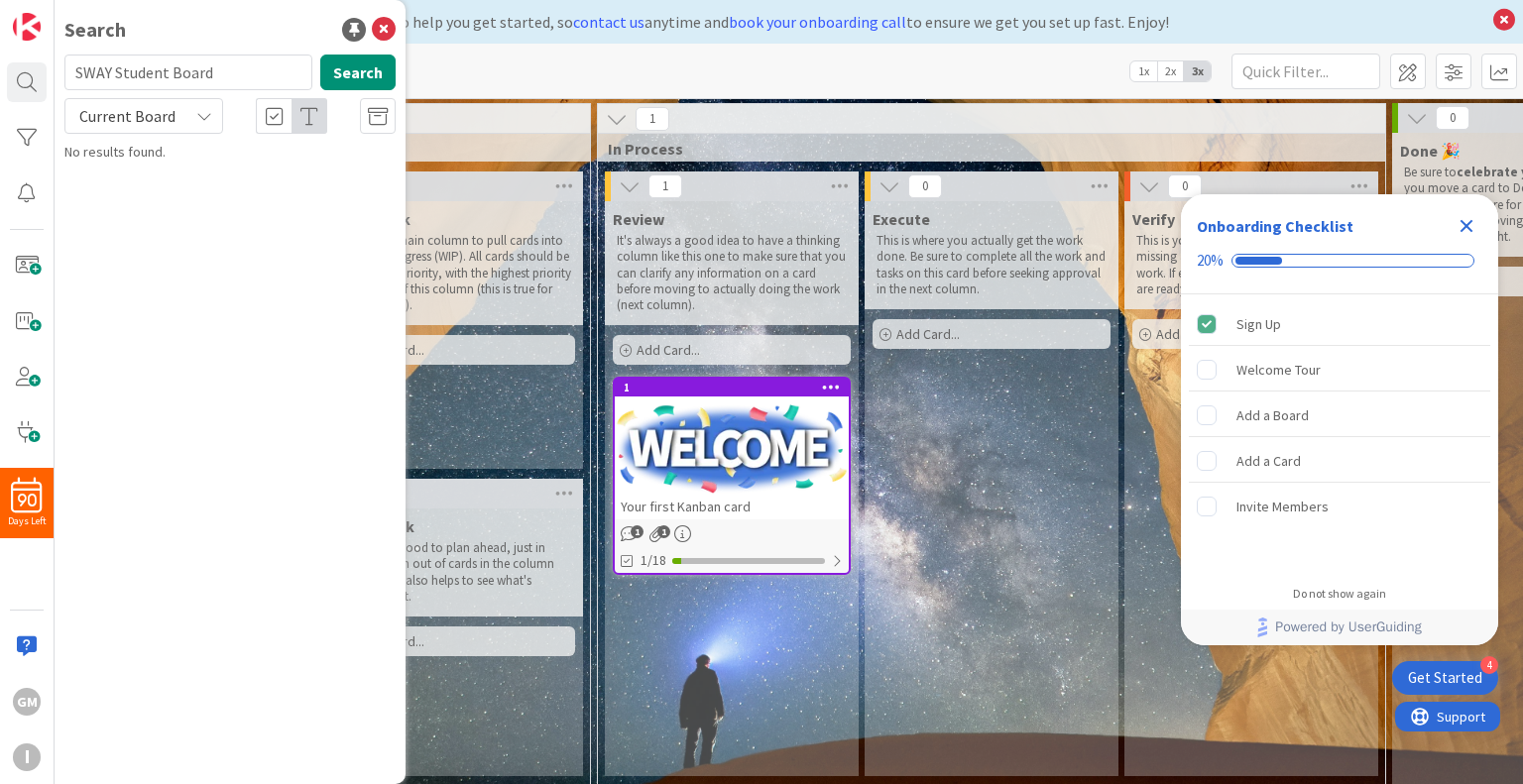 type on "SWAY Student Board" 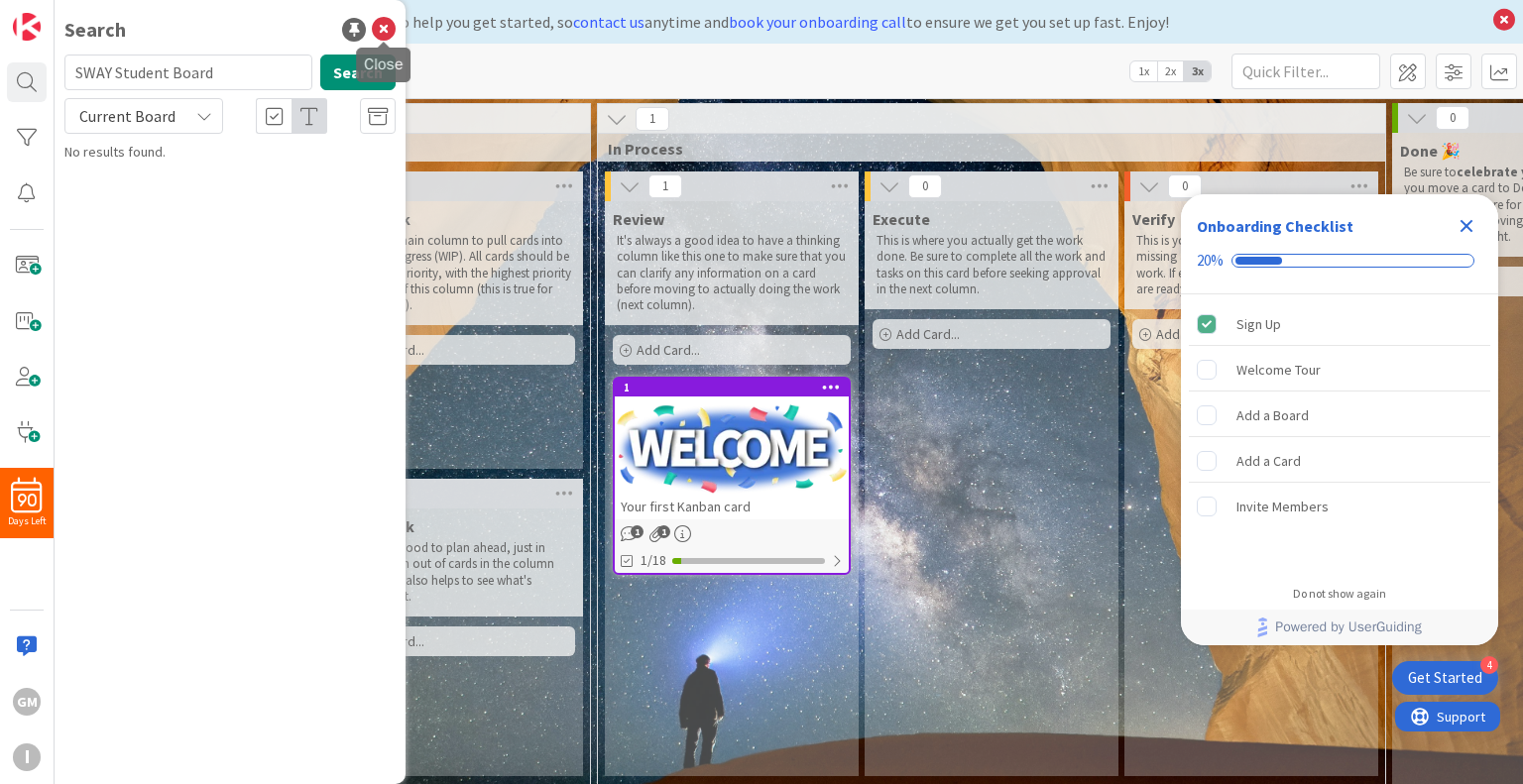click at bounding box center (384, 30) 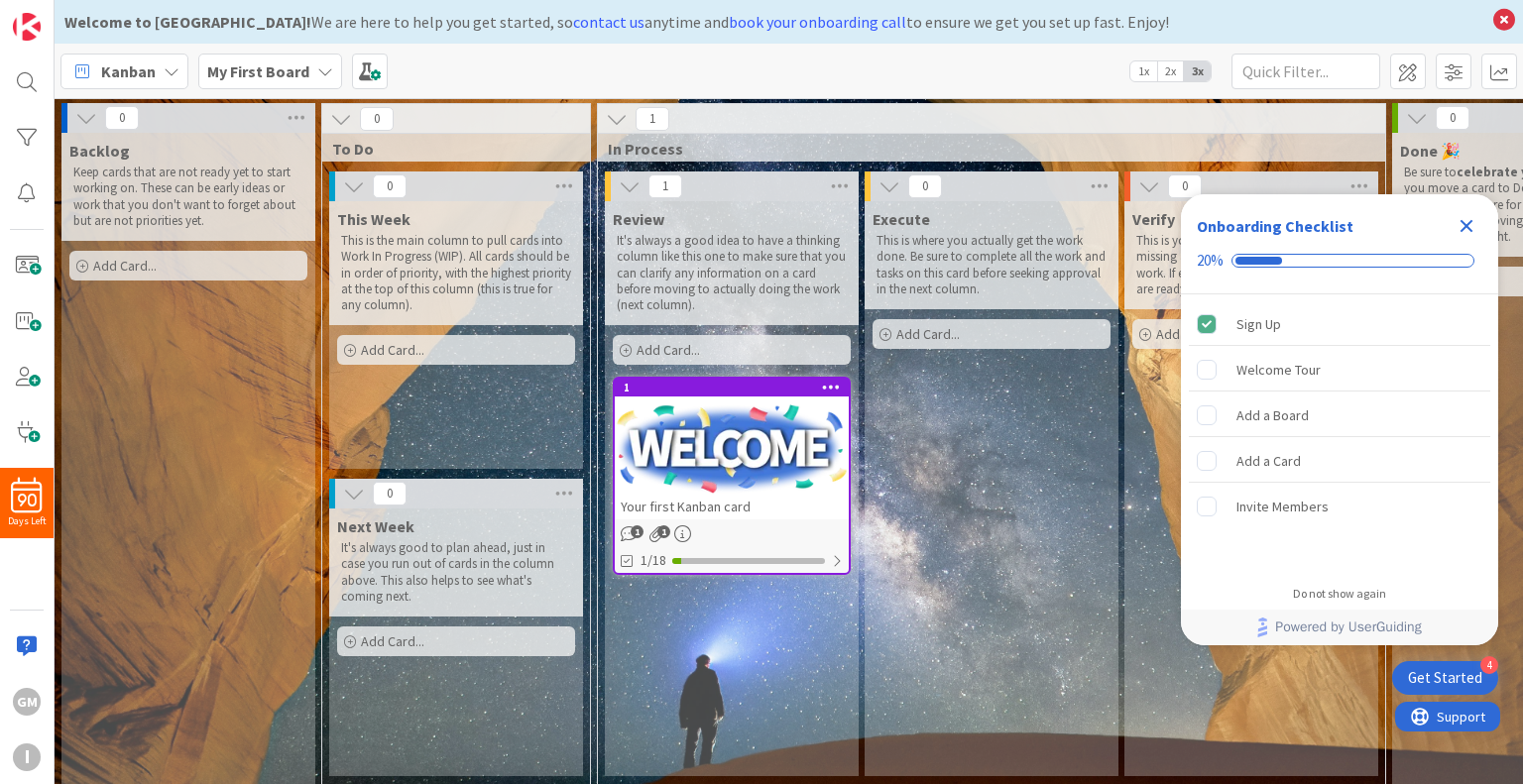 click at bounding box center [172, 71] 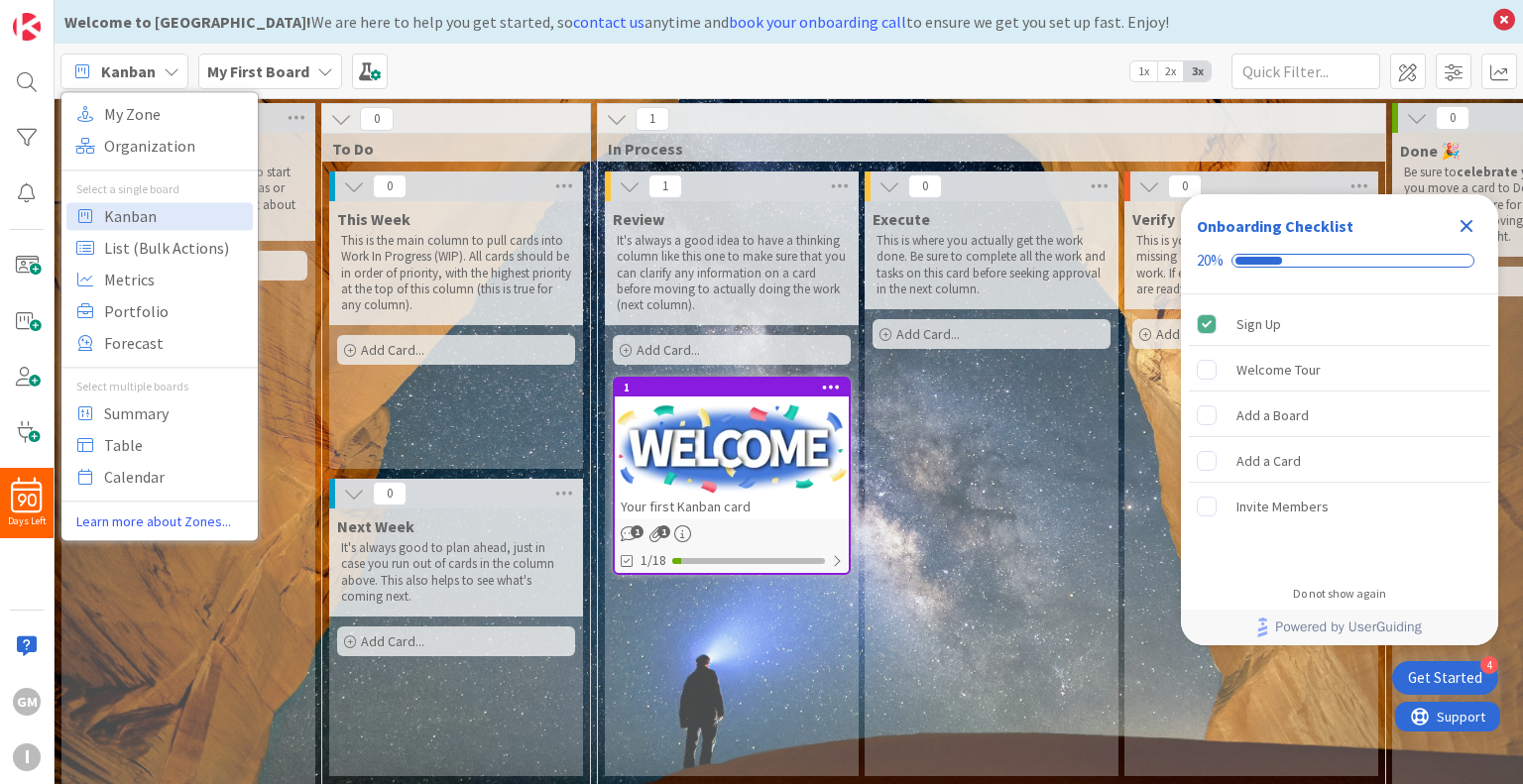 click at bounding box center (325, 71) 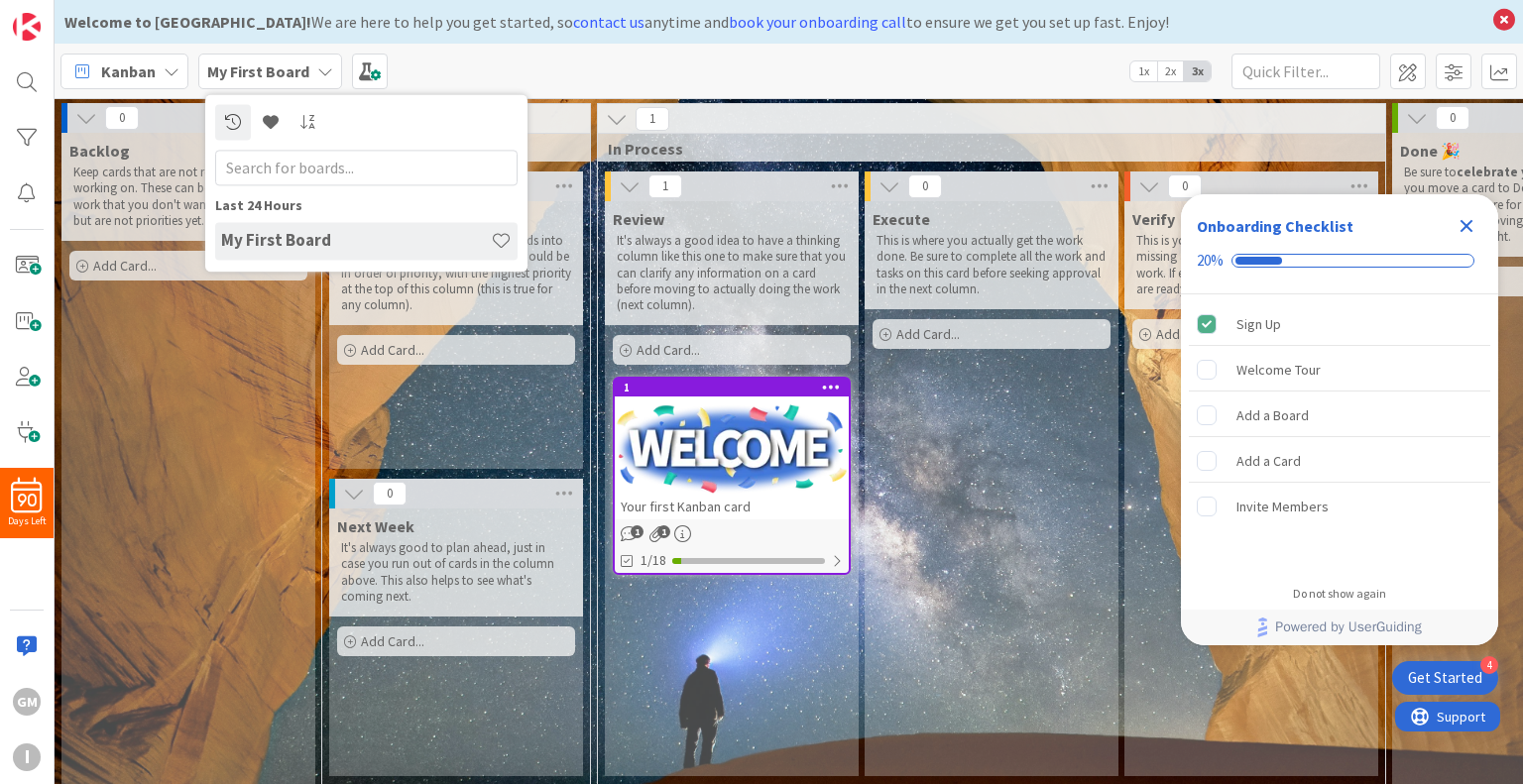 click at bounding box center (366, 168) 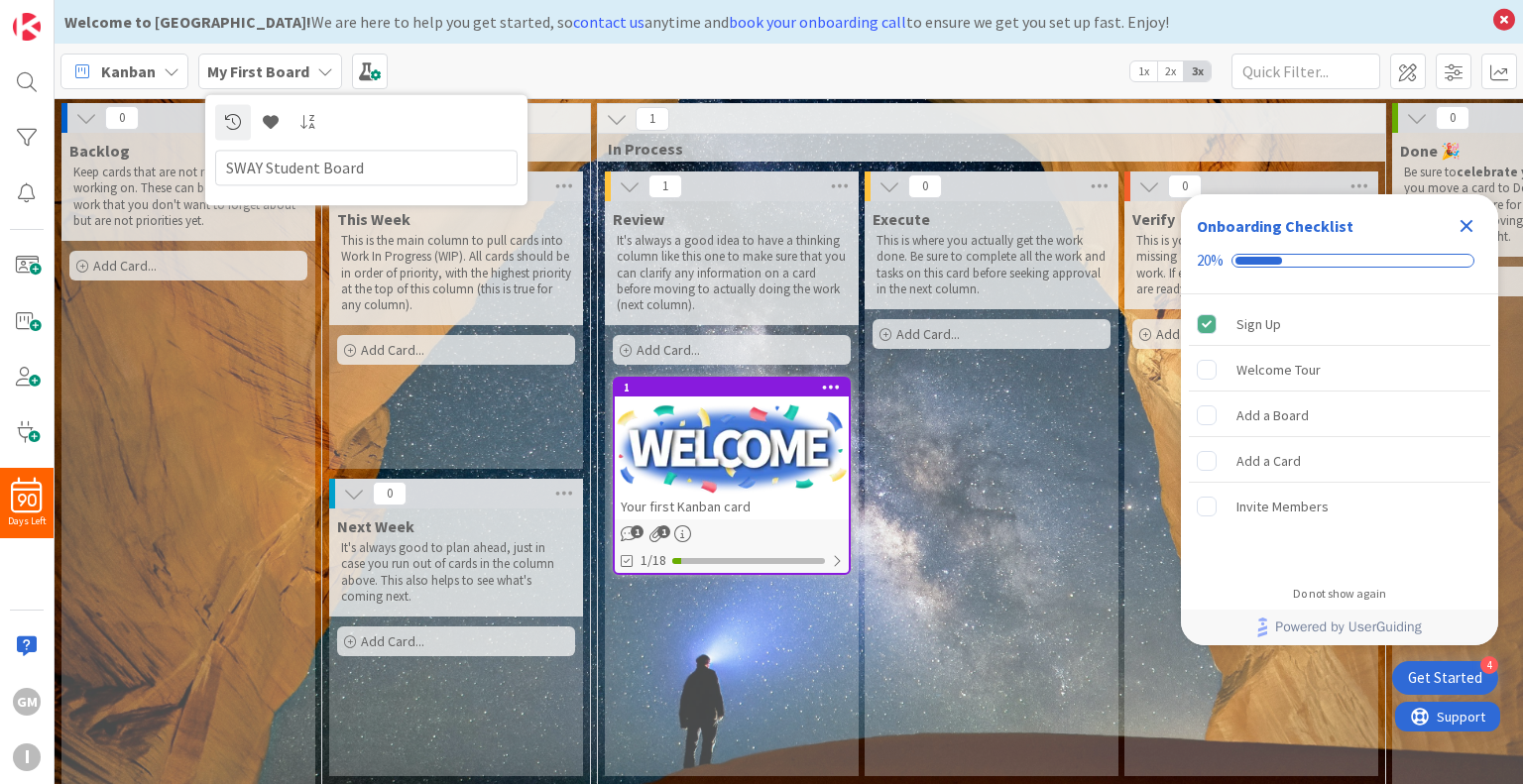 type on "SWAY Student Board" 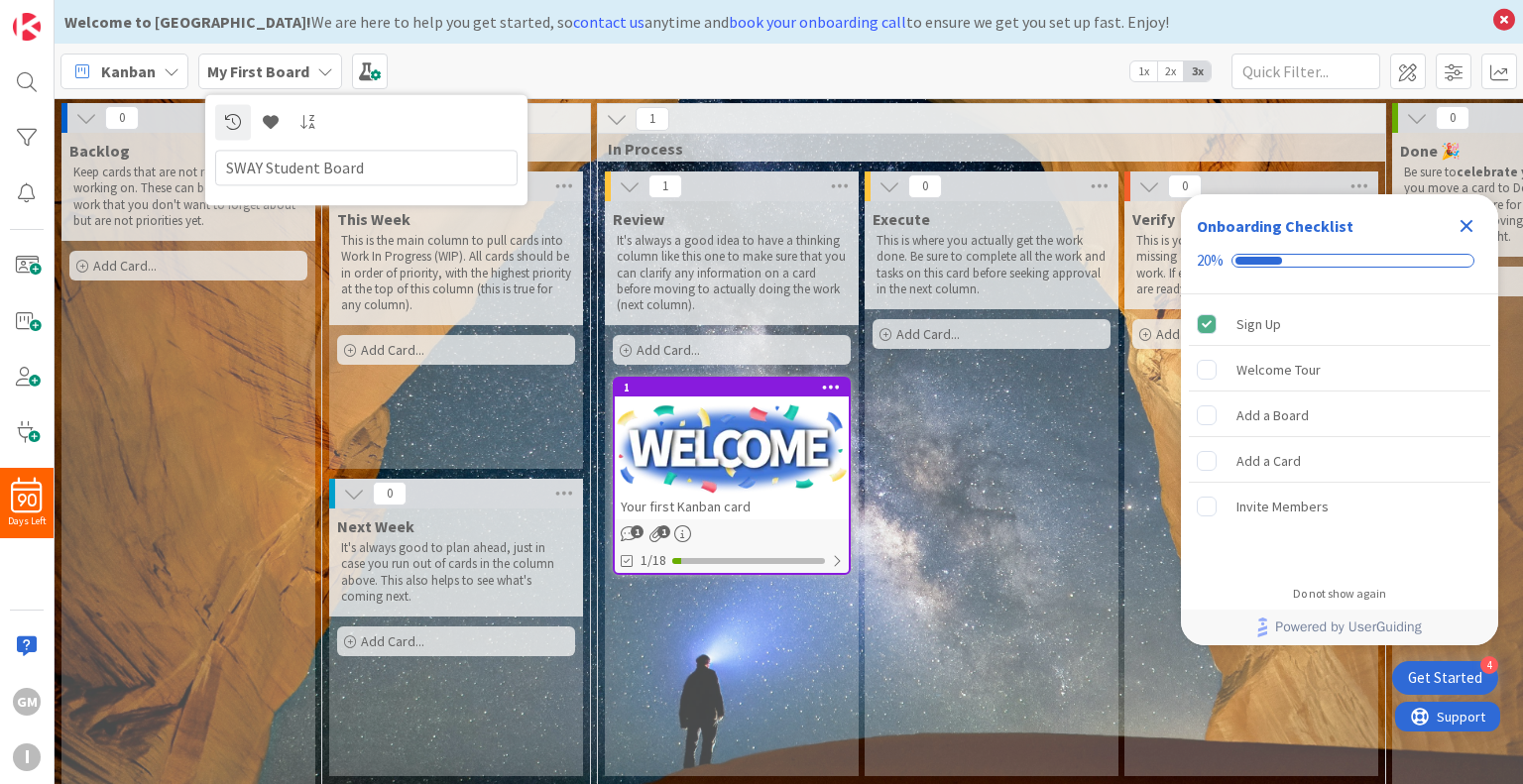 click 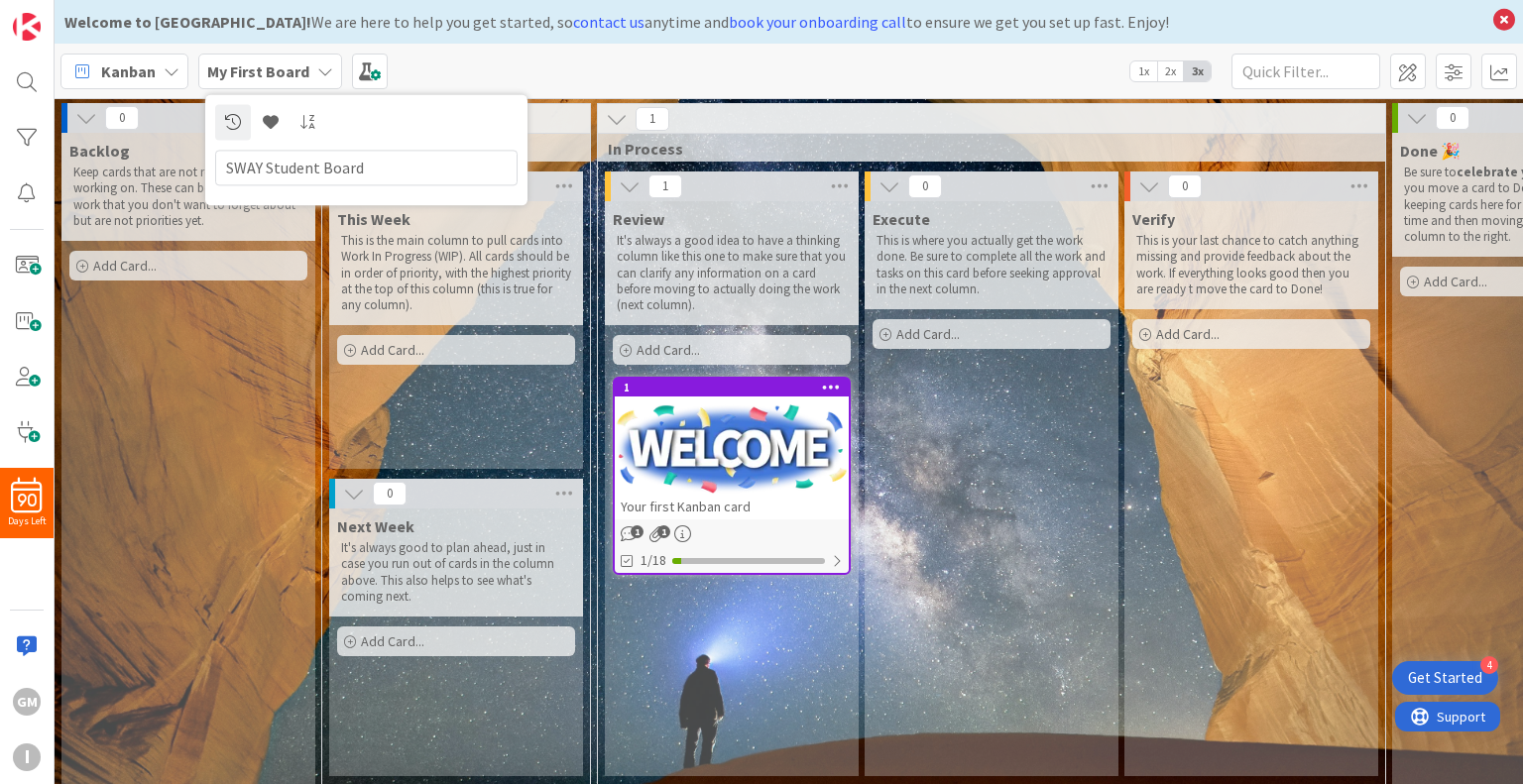 scroll, scrollTop: 0, scrollLeft: 0, axis: both 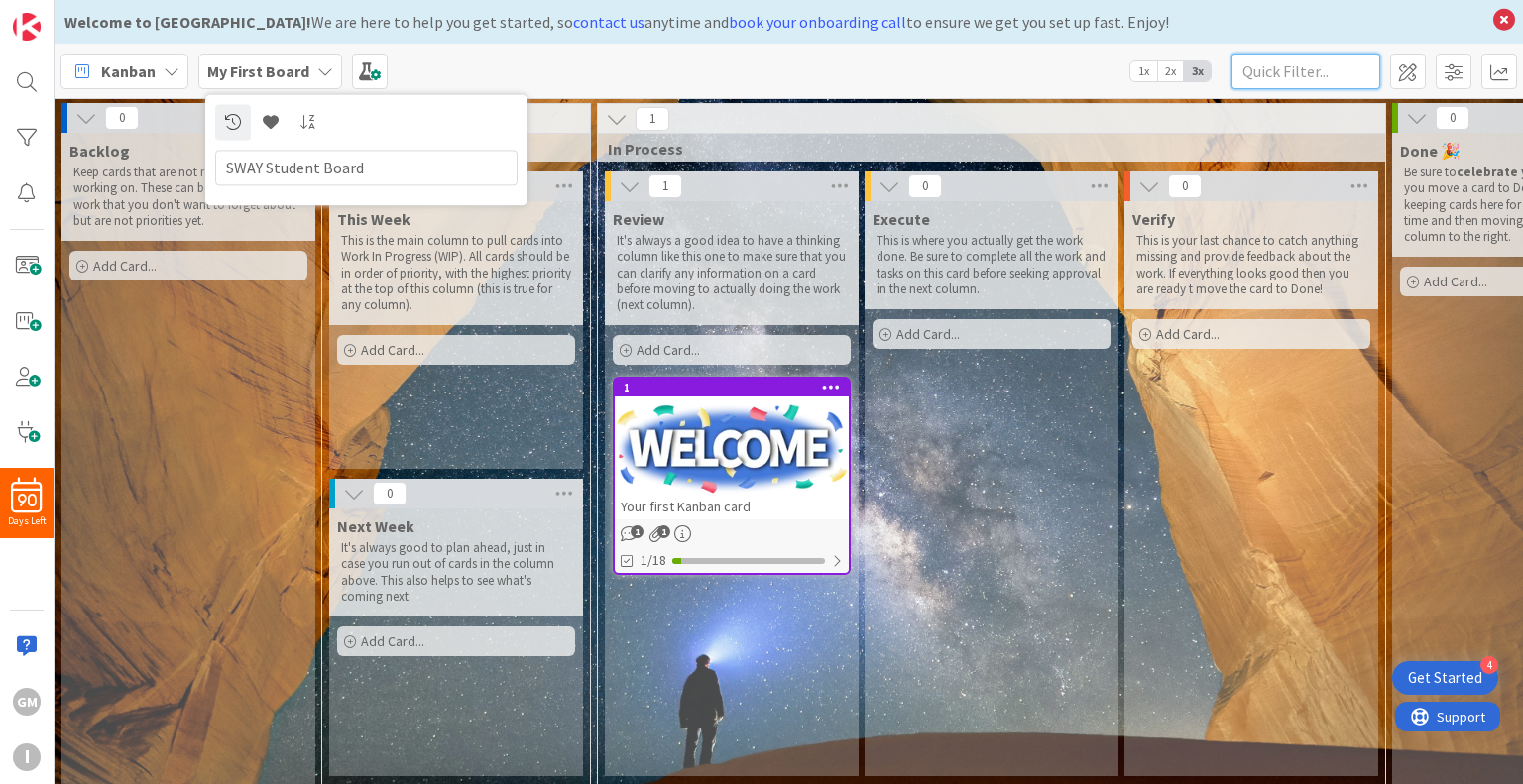 click at bounding box center [1306, 71] 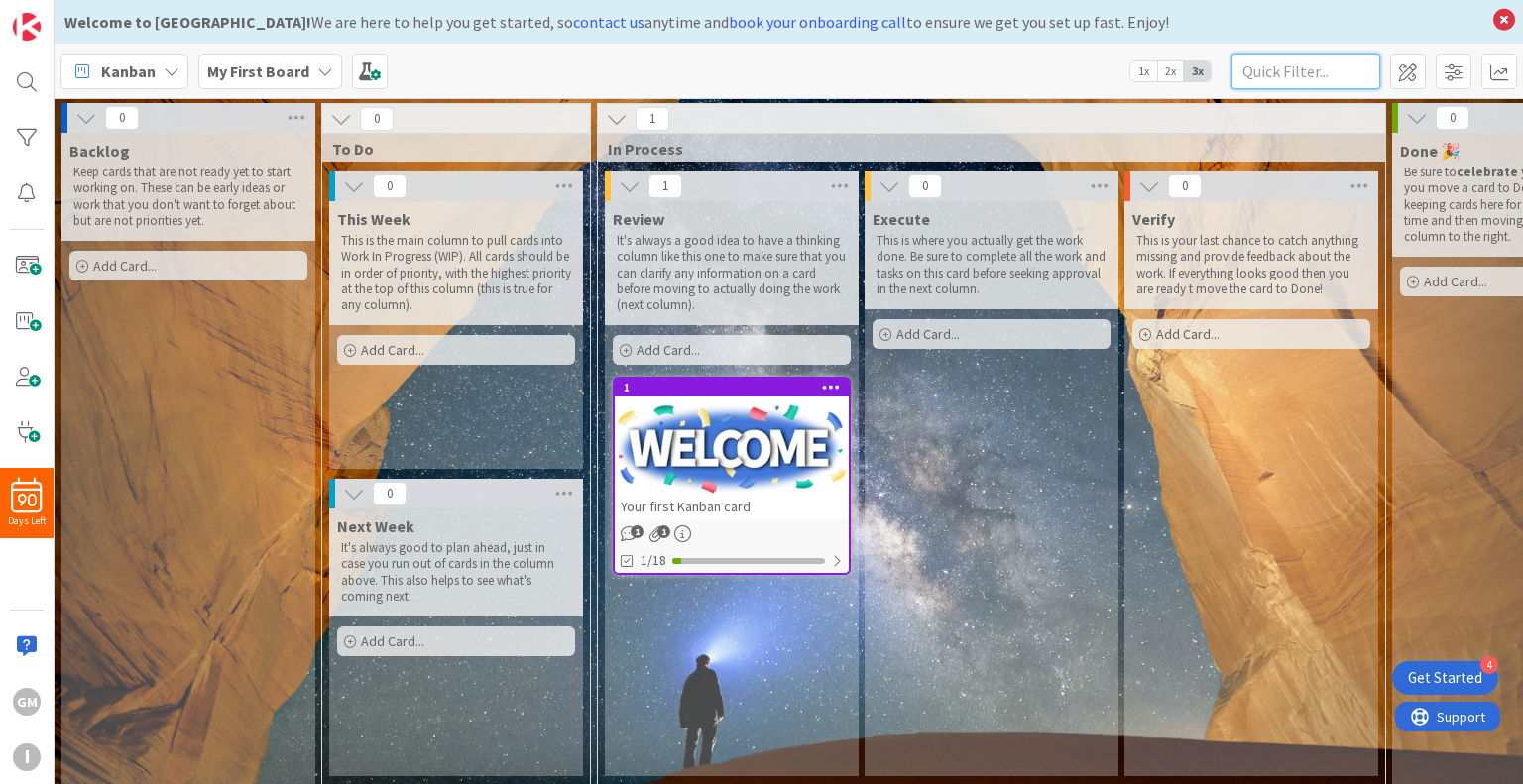 paste on "SWAY Student Board" 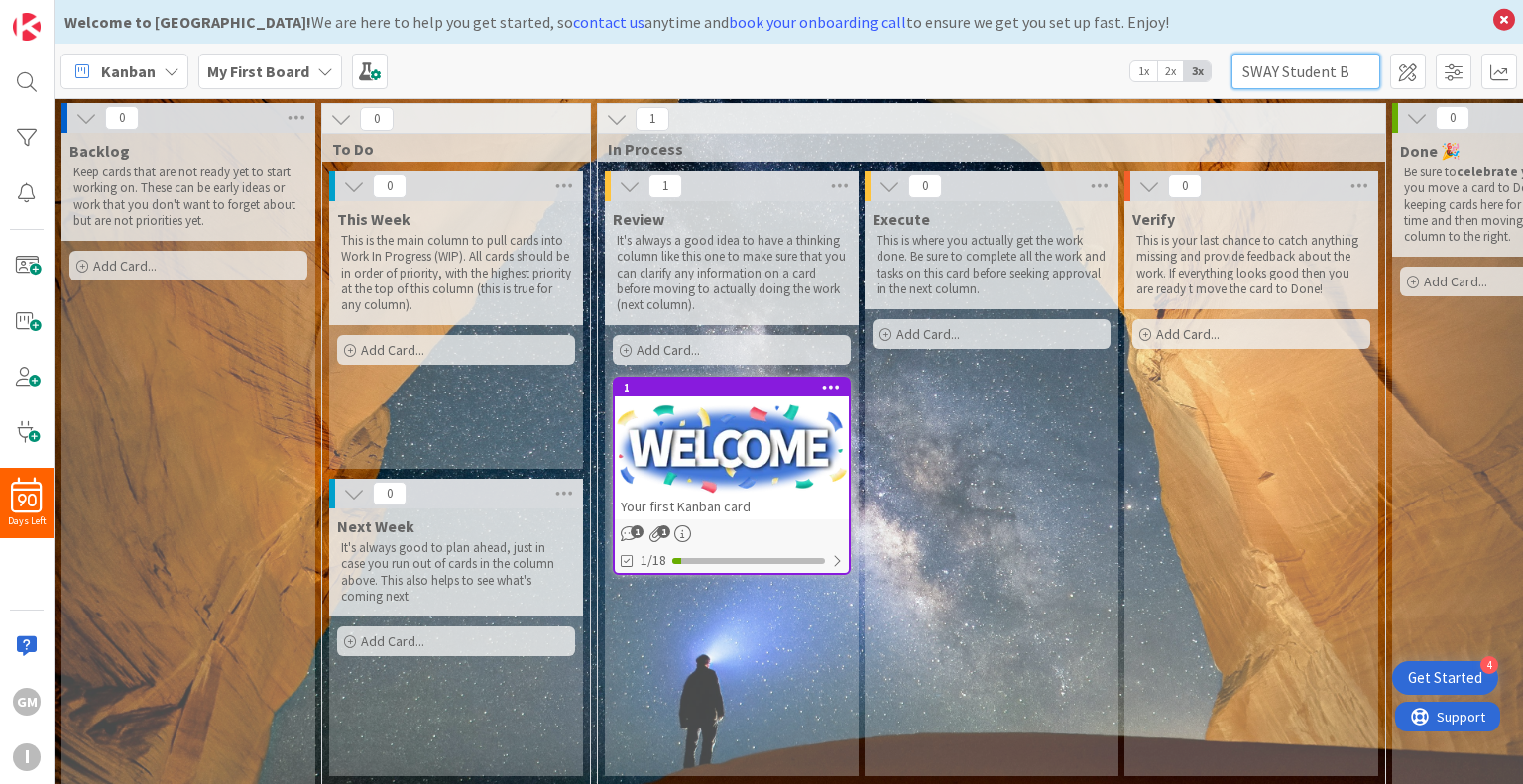 scroll, scrollTop: 0, scrollLeft: 28, axis: horizontal 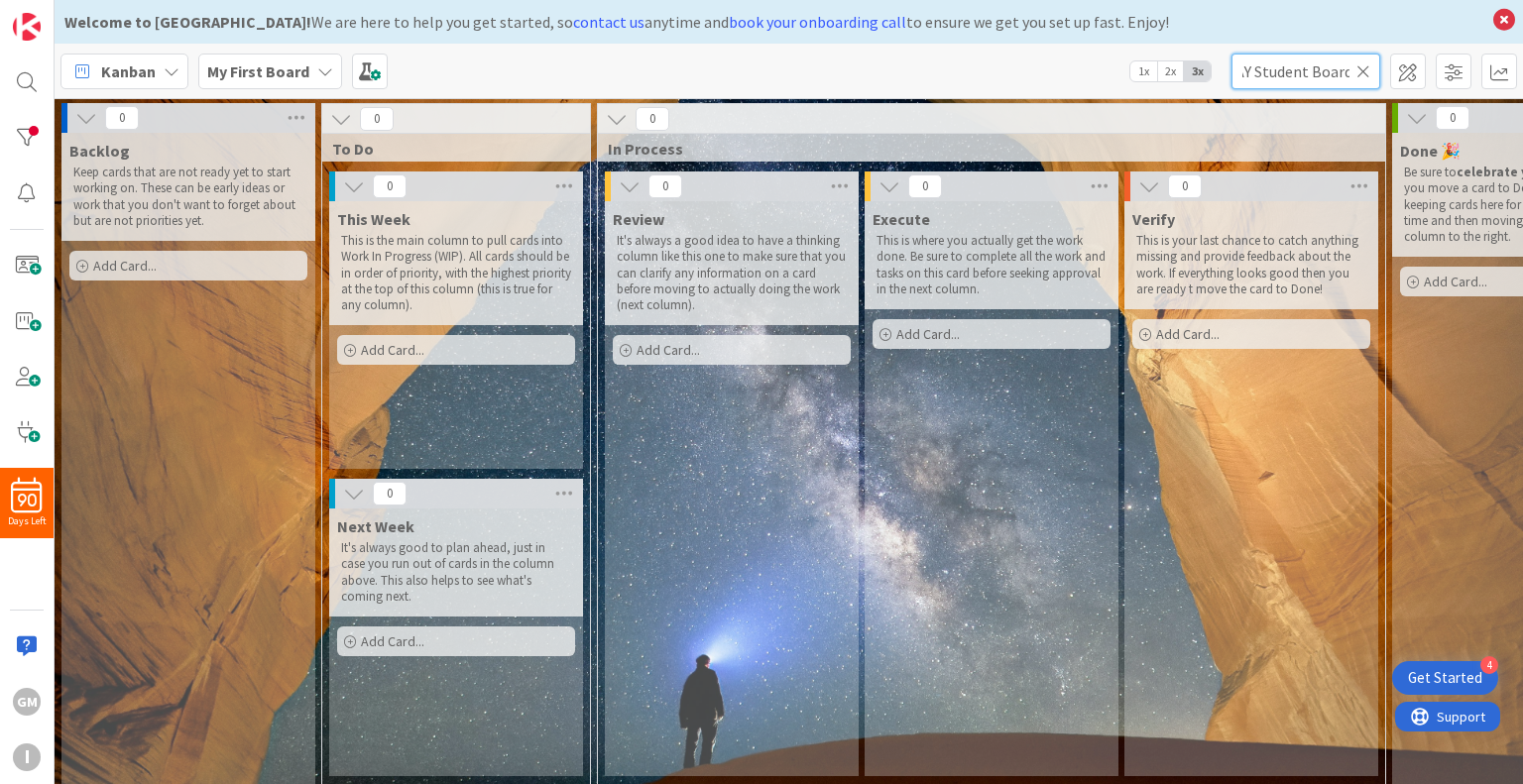 type on "SWAY Student Board" 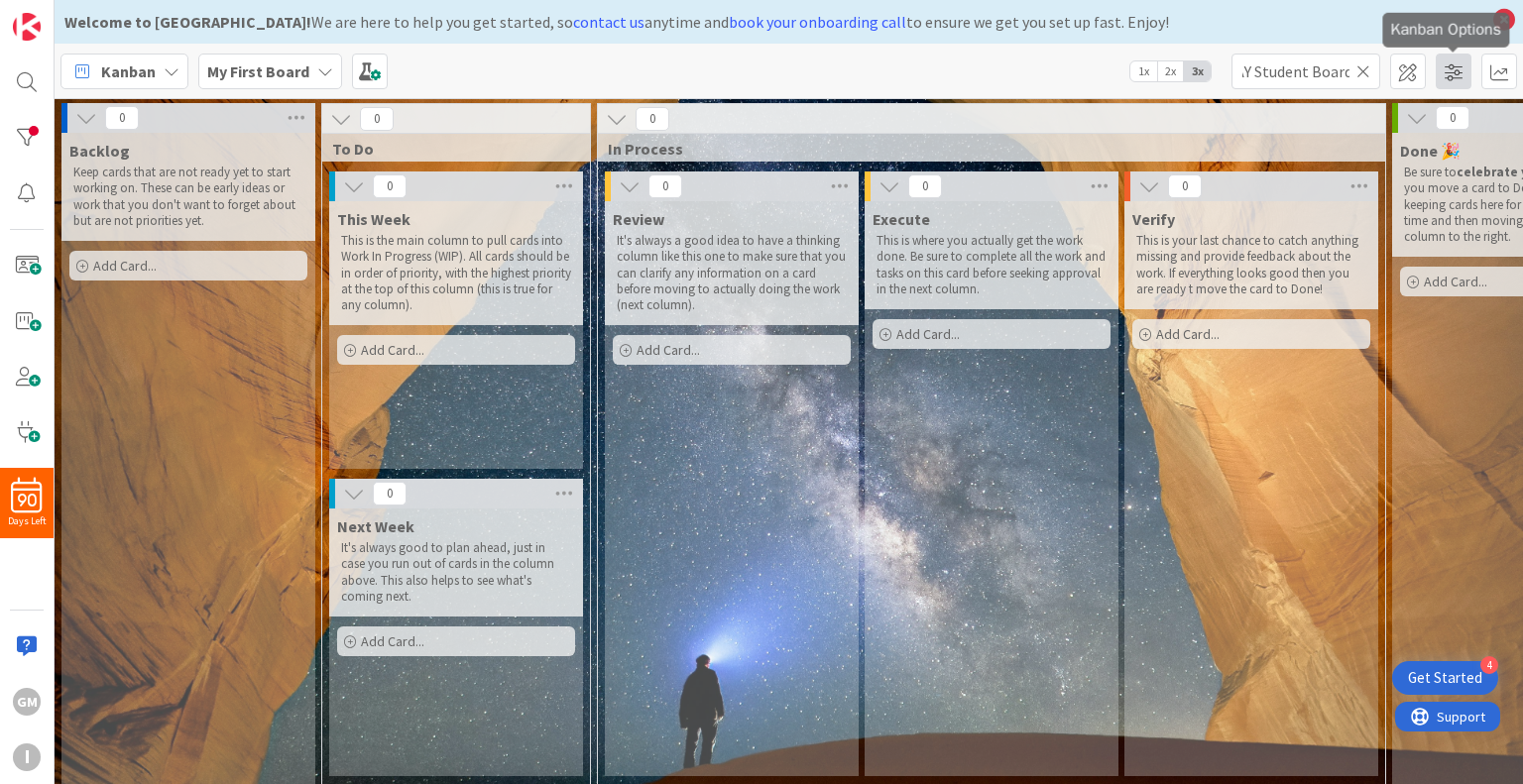 scroll, scrollTop: 0, scrollLeft: 0, axis: both 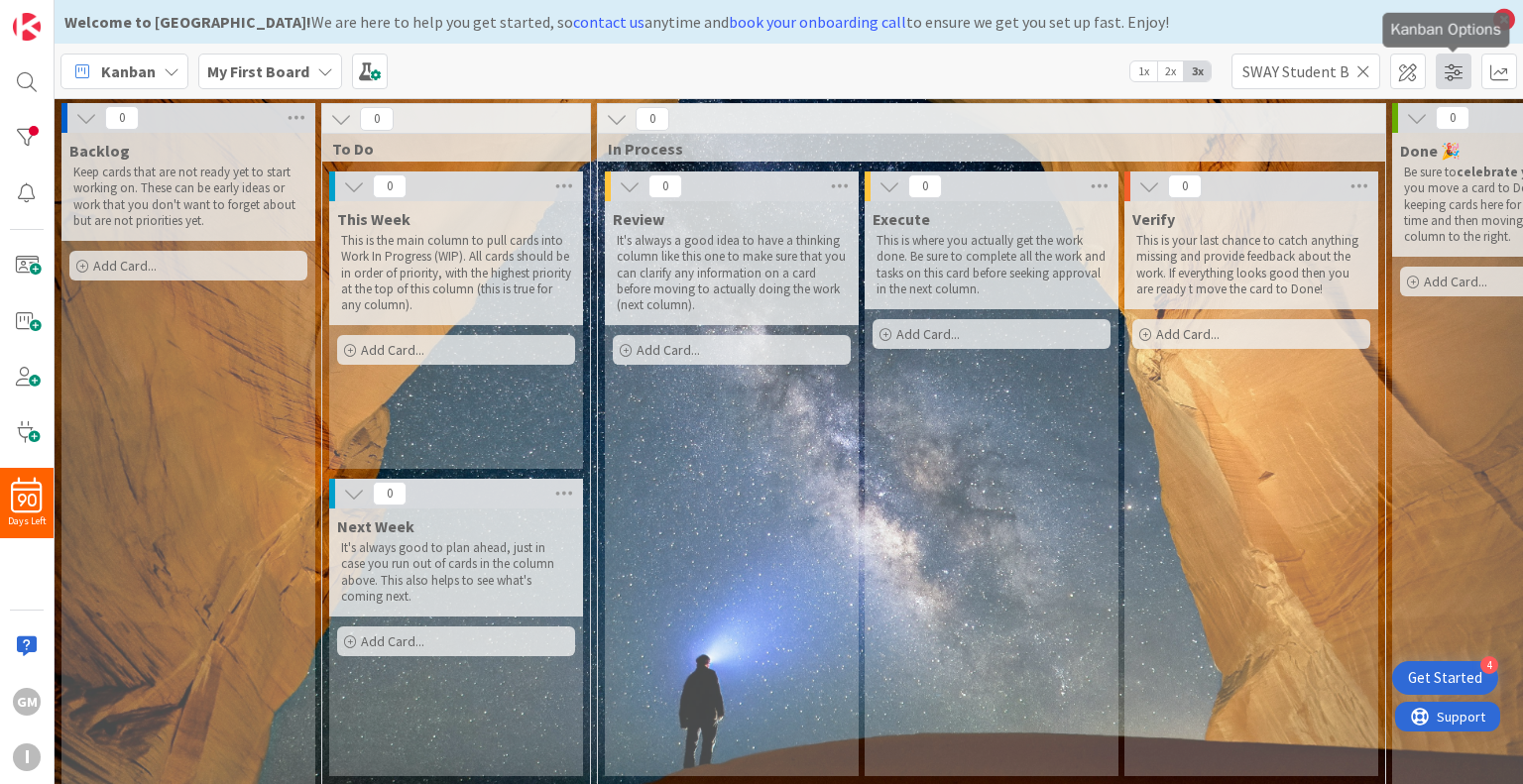 click at bounding box center [1454, 71] 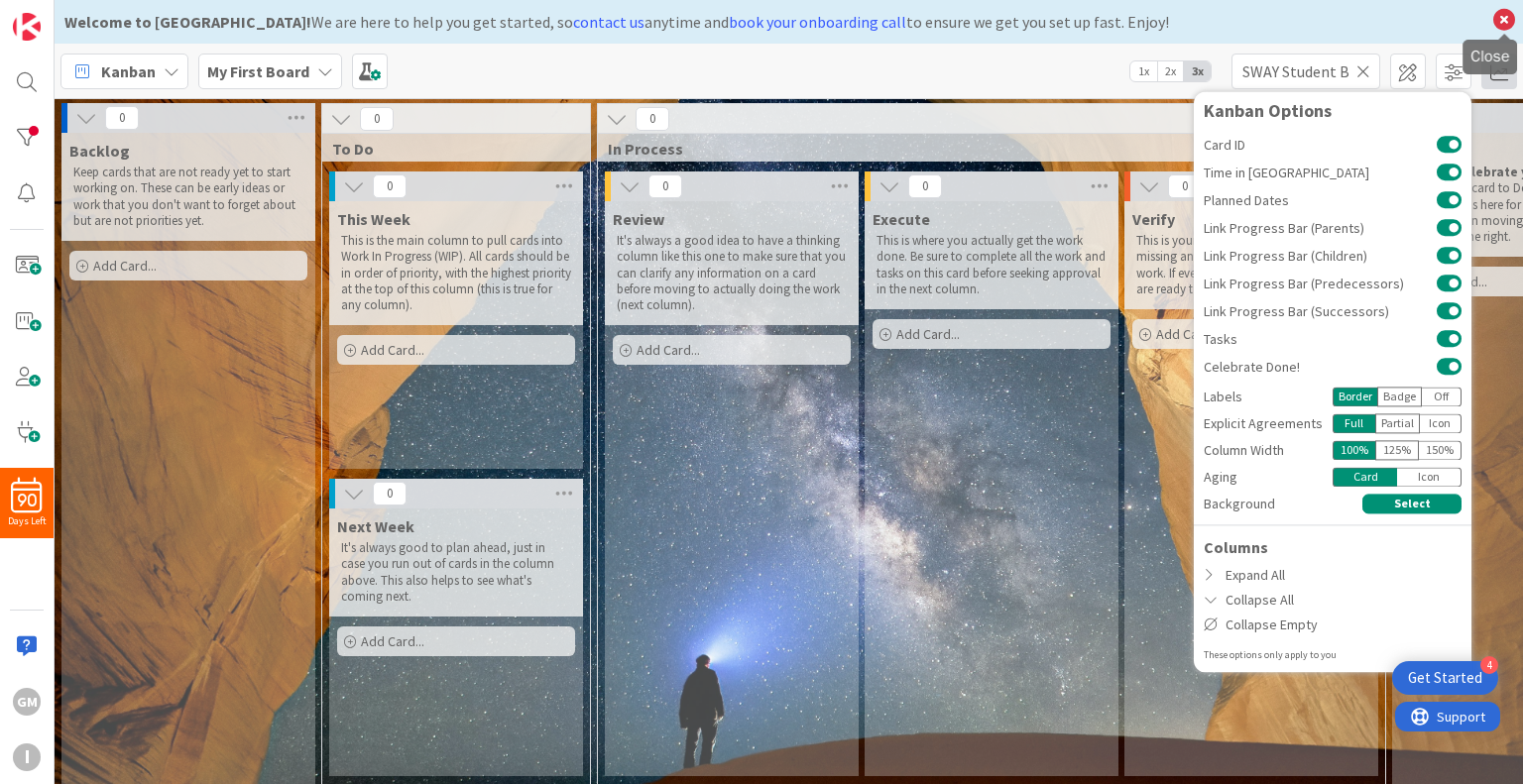 click at bounding box center (1504, 20) 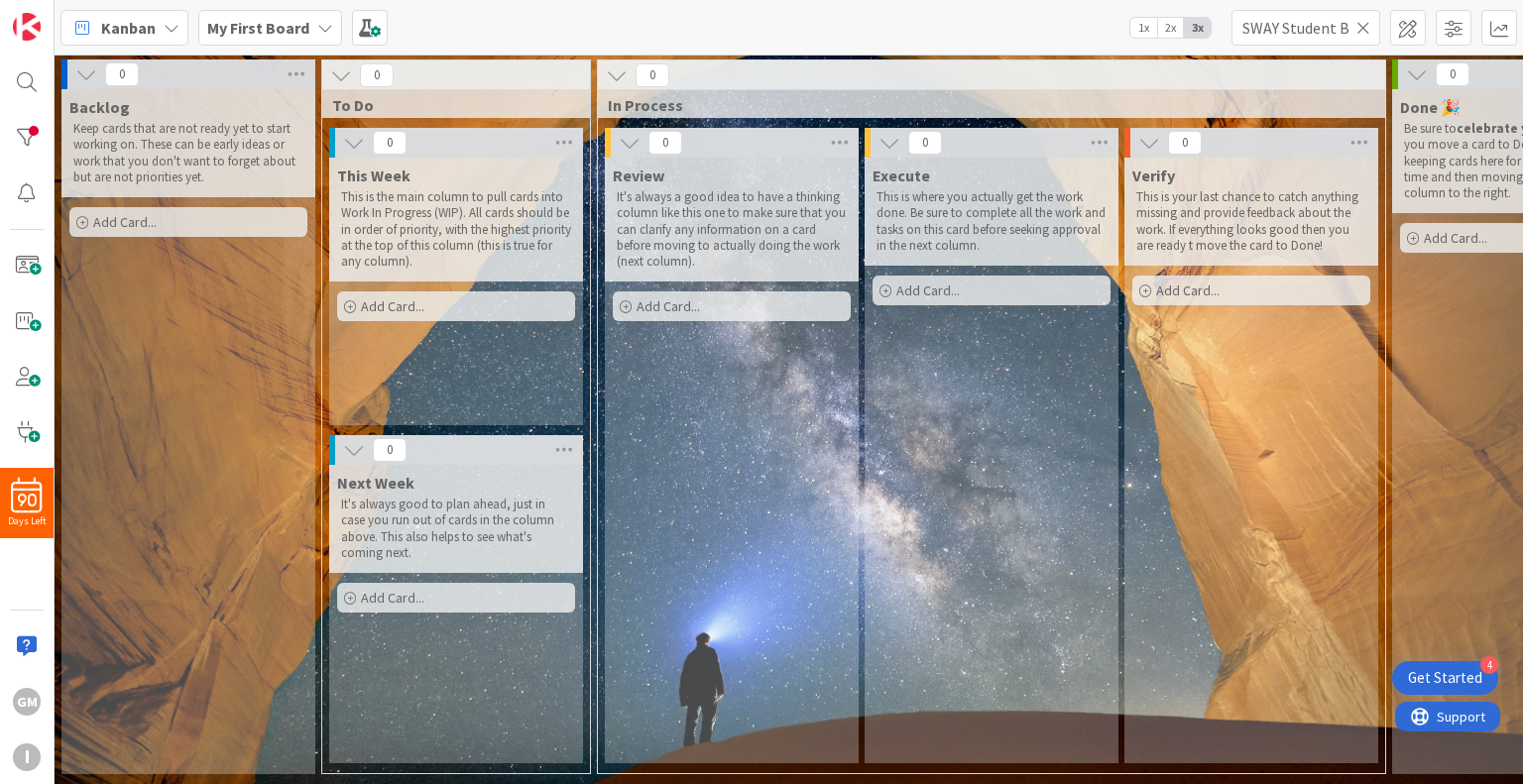 click on "Kanban" at bounding box center (128, 28) 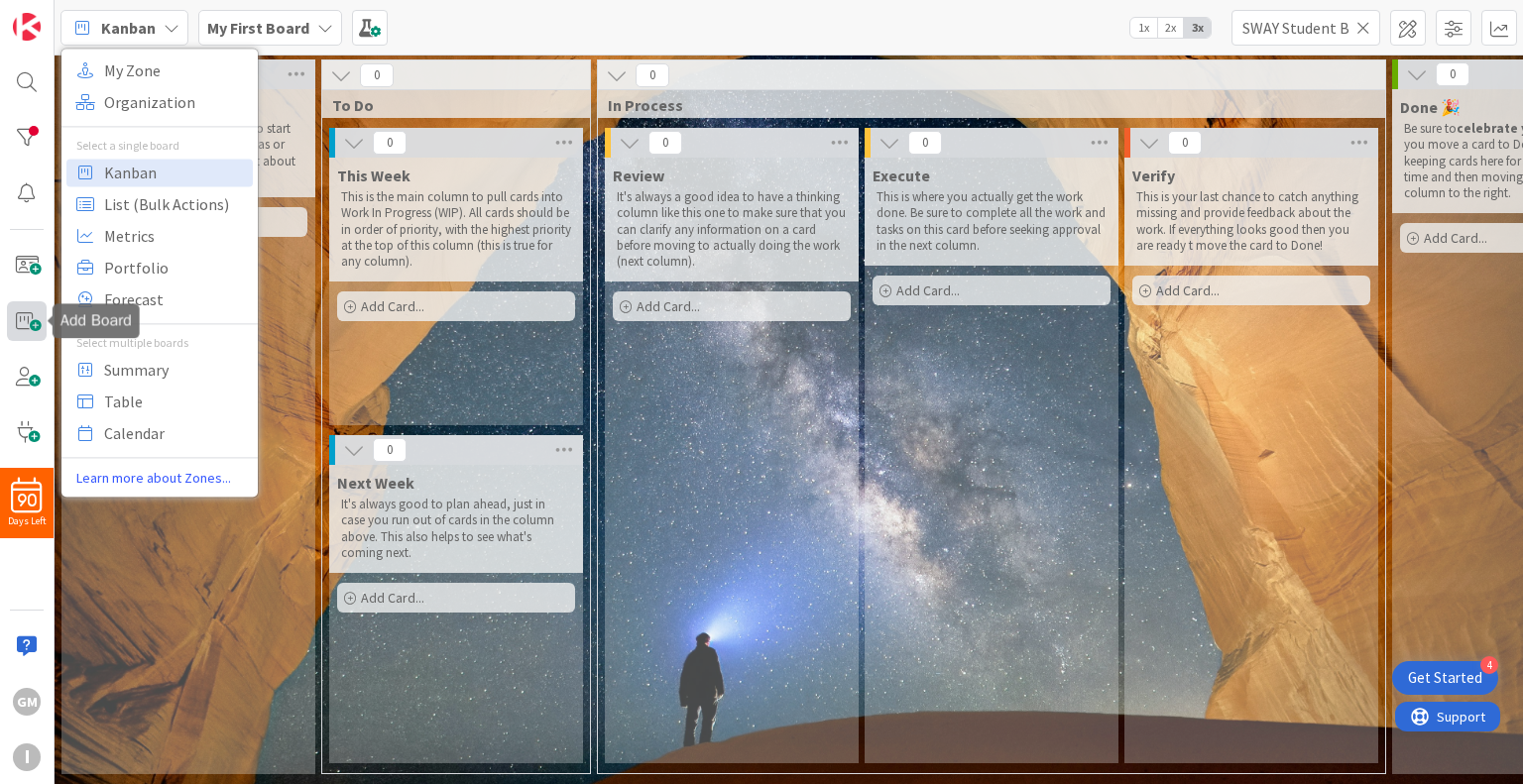 click at bounding box center (27, 321) 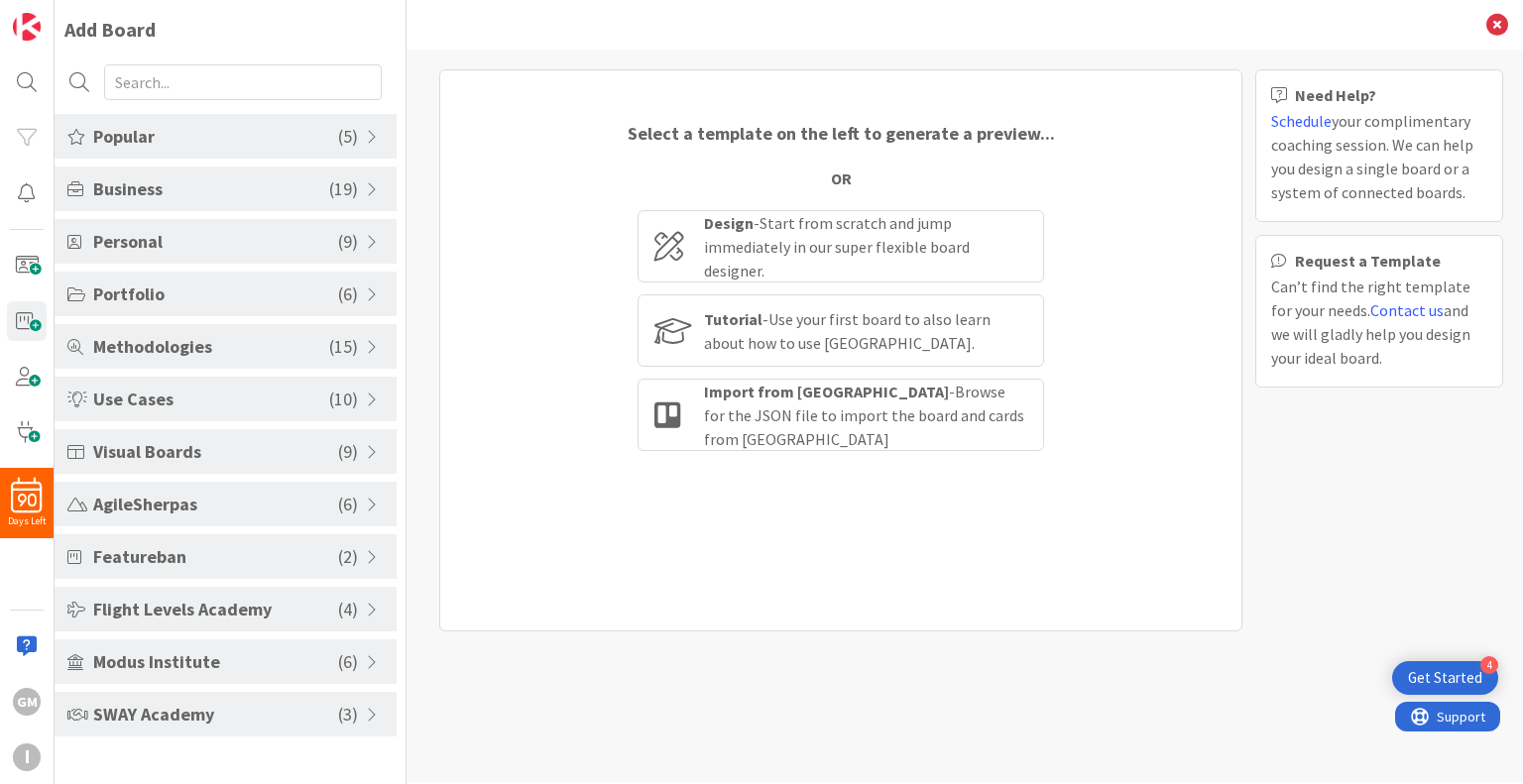 scroll, scrollTop: 0, scrollLeft: 0, axis: both 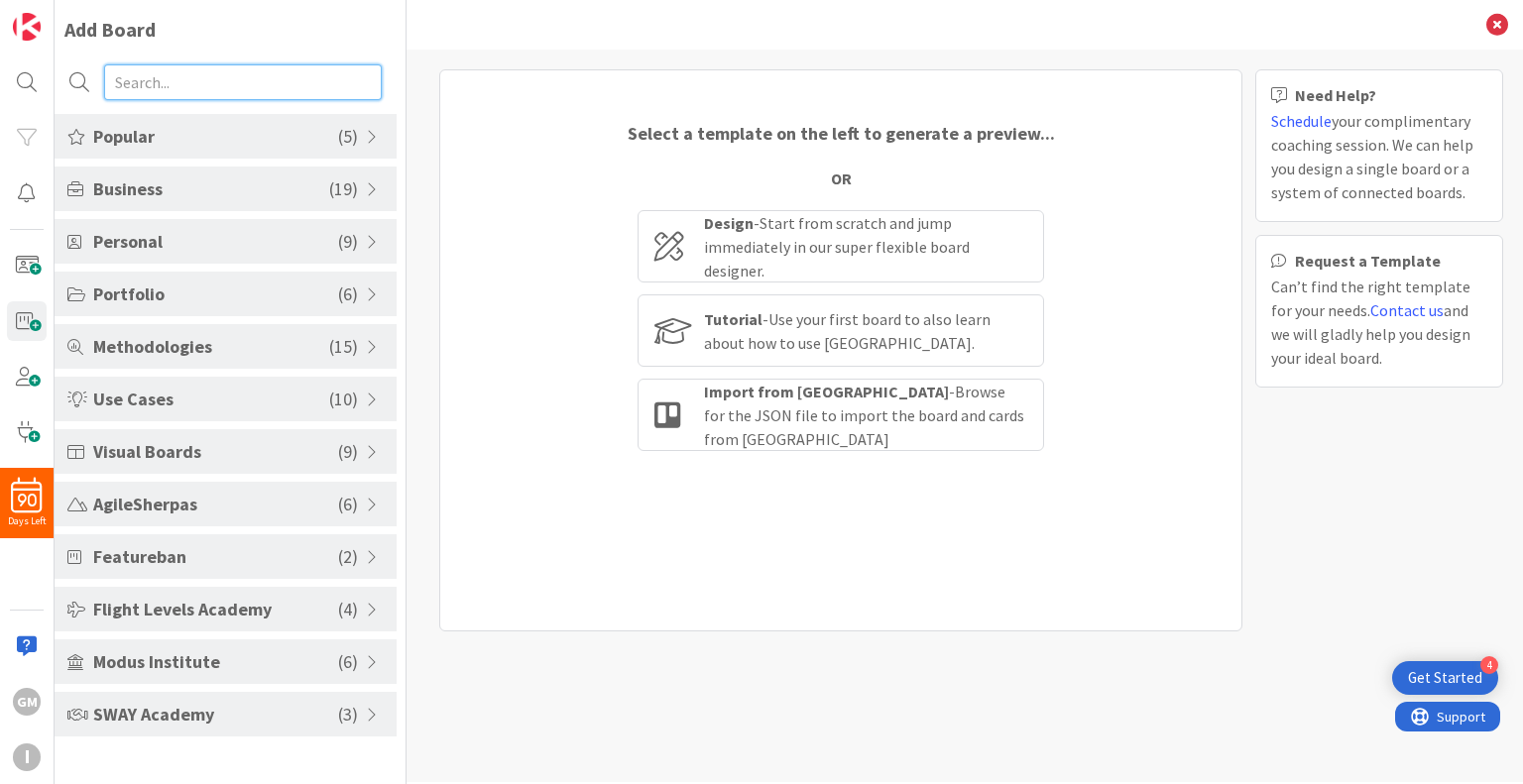 click at bounding box center [243, 82] 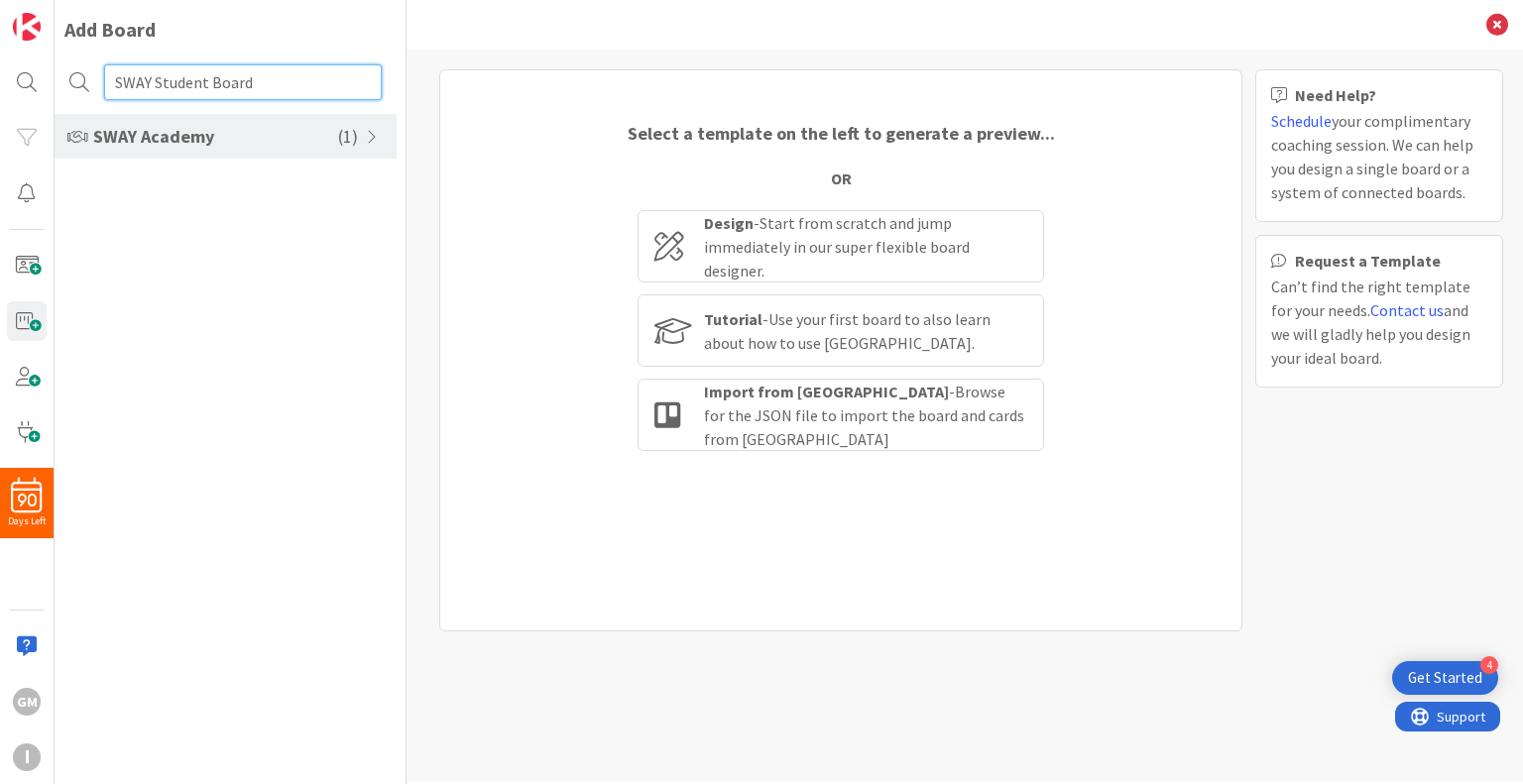 type on "SWAY Student Board" 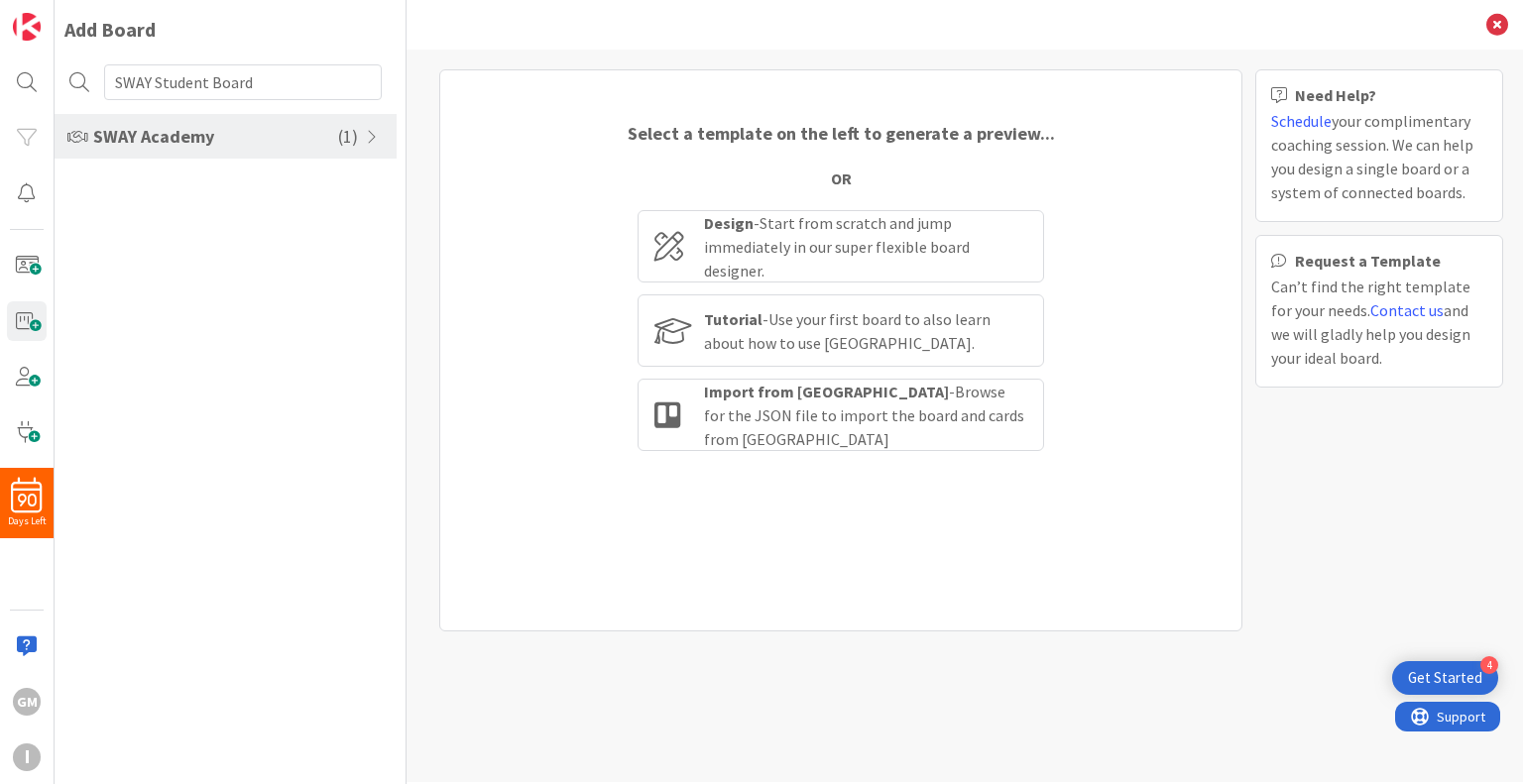 click on "SWAY Academy" at bounding box center (215, 136) 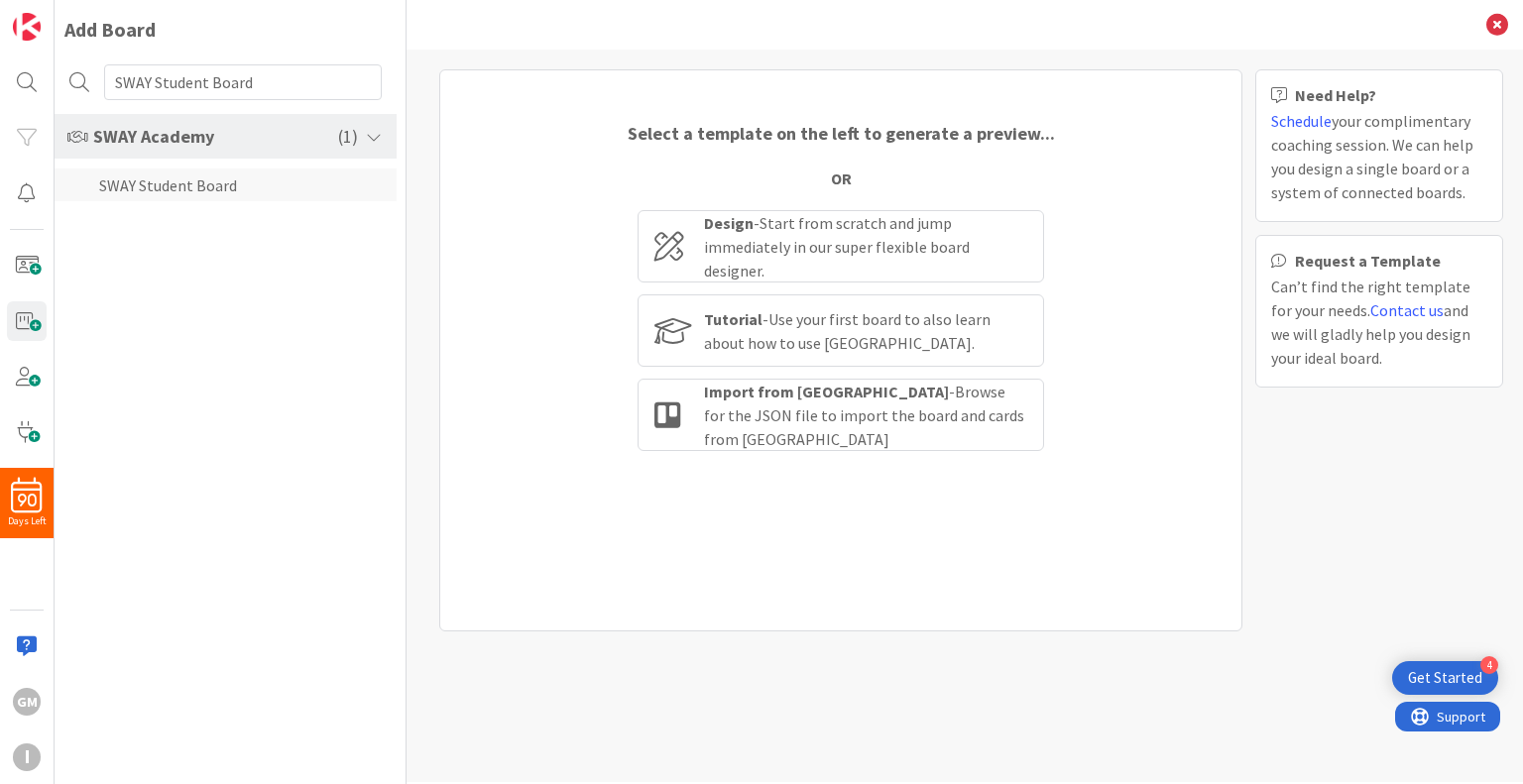 click on "SWAY Student Board" at bounding box center [225, 184] 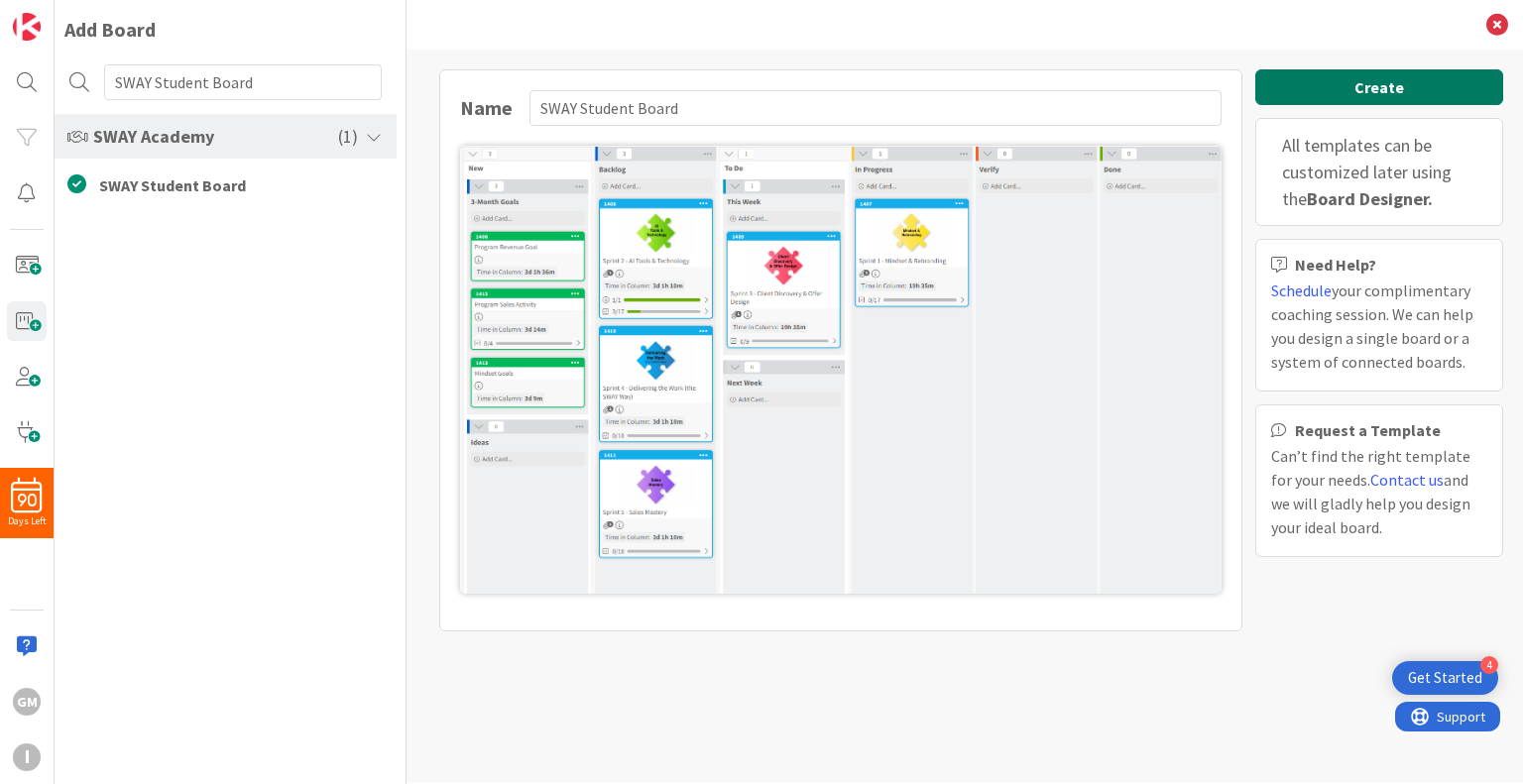 click on "Create" at bounding box center [1379, 87] 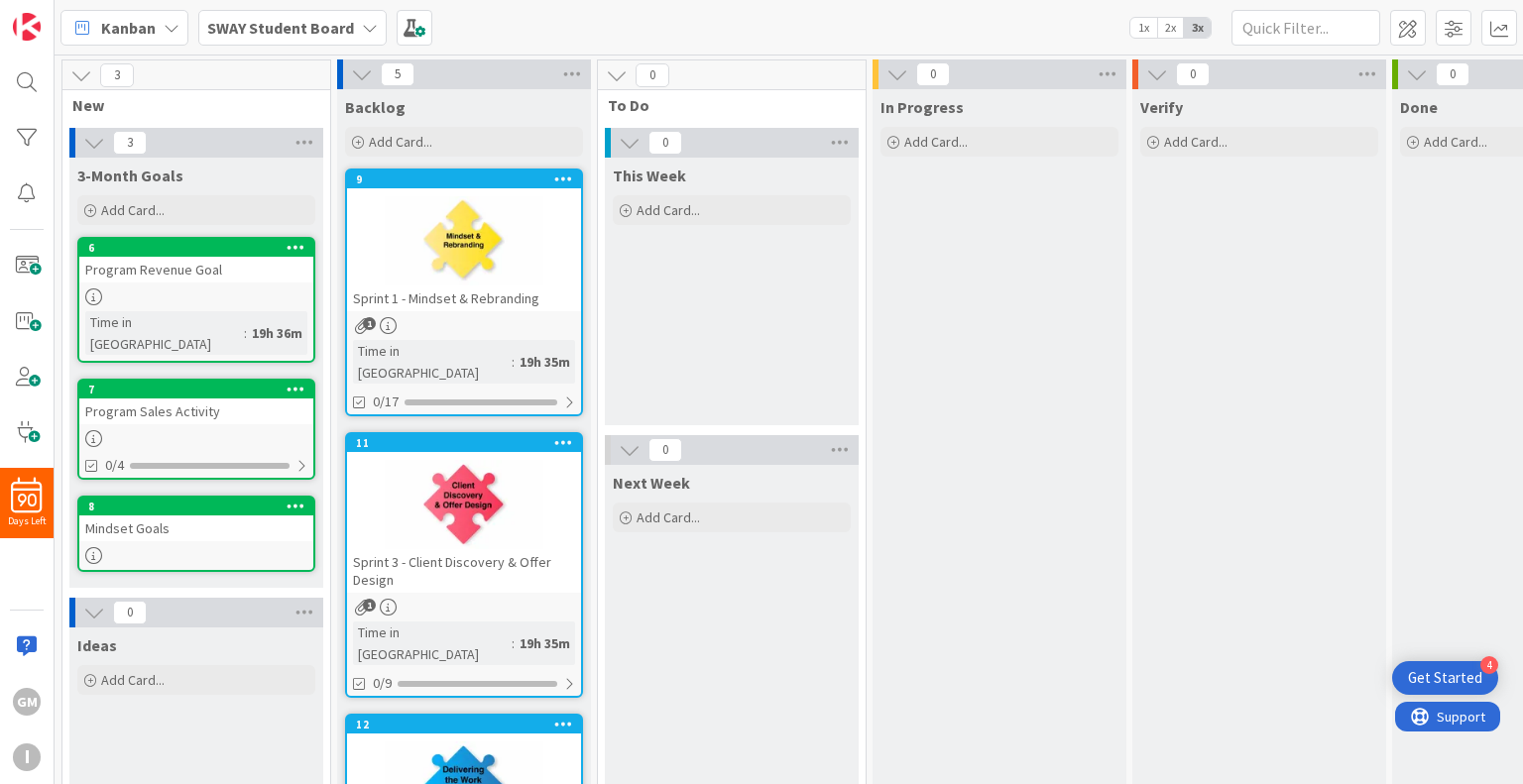 scroll, scrollTop: 0, scrollLeft: 0, axis: both 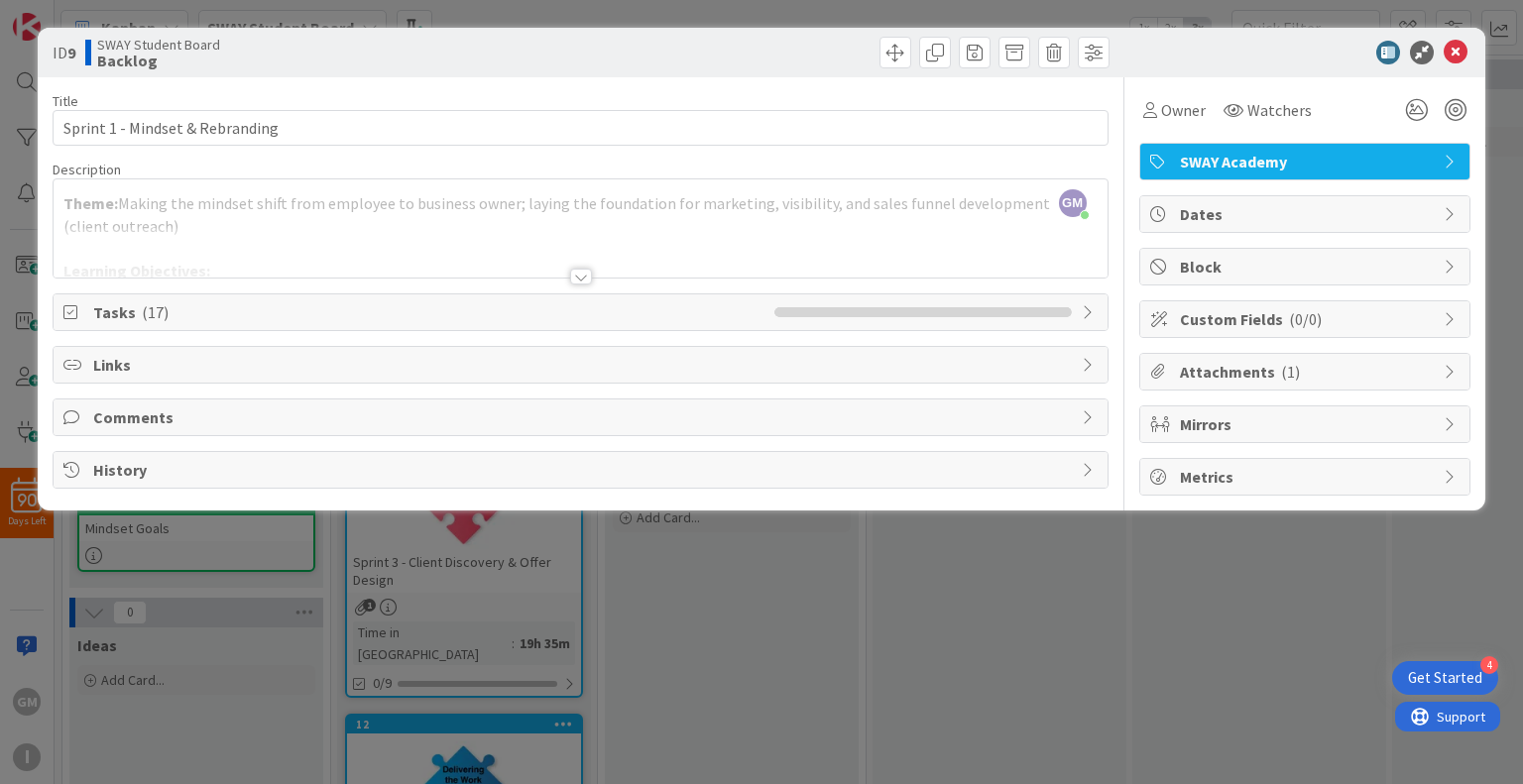 click on "Tasks ( 17 )" at bounding box center (428, 312) 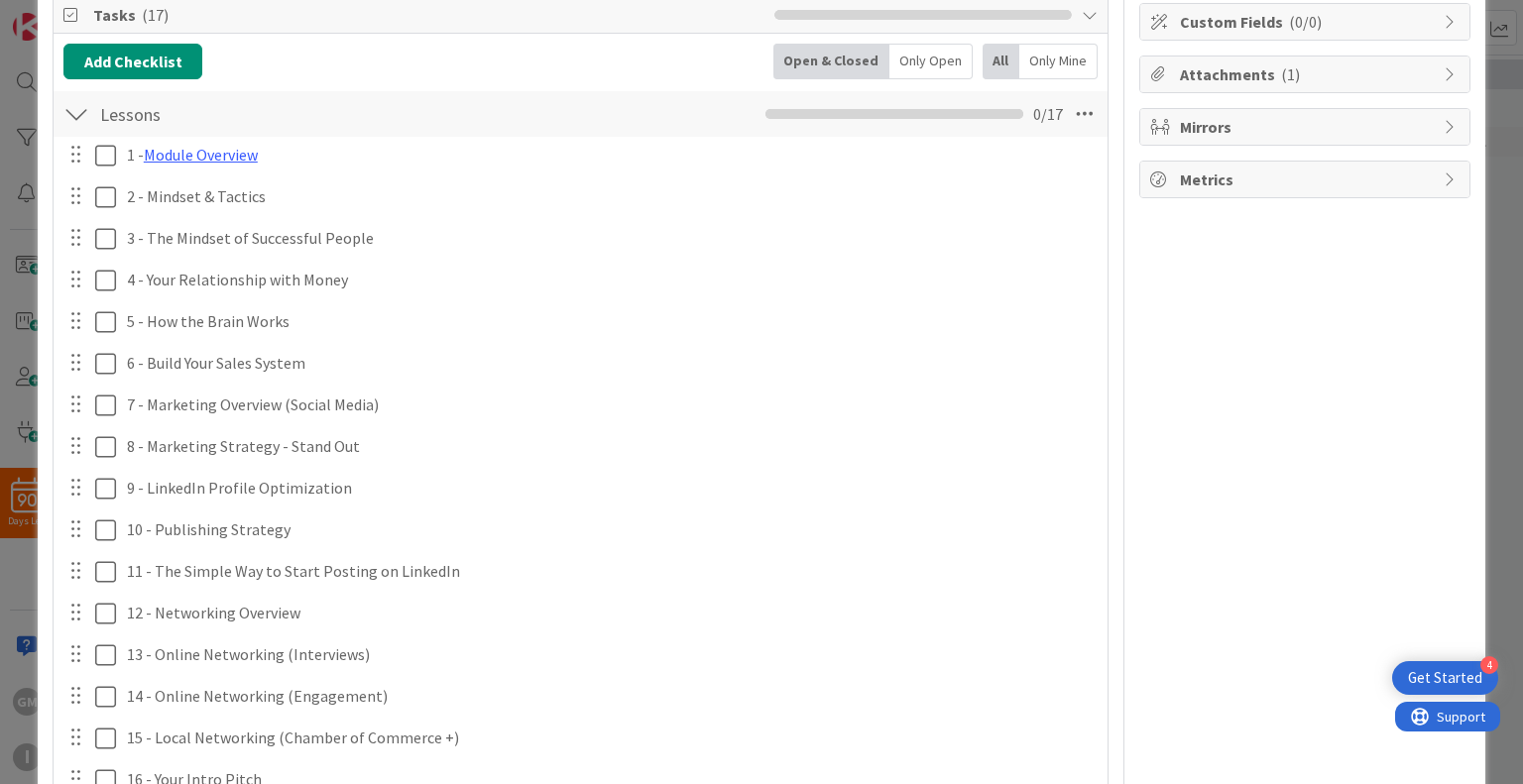 scroll, scrollTop: 0, scrollLeft: 0, axis: both 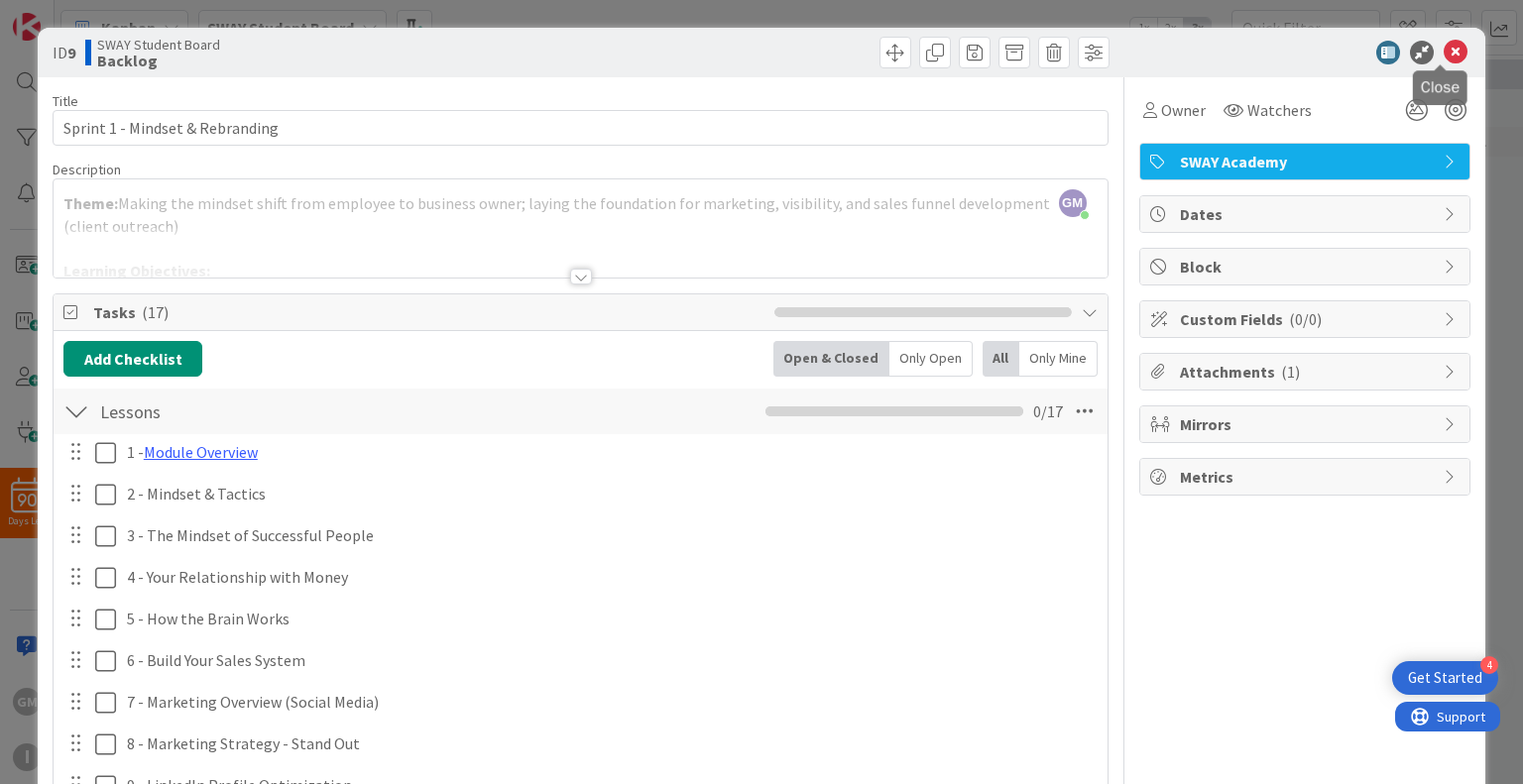 click at bounding box center (1456, 53) 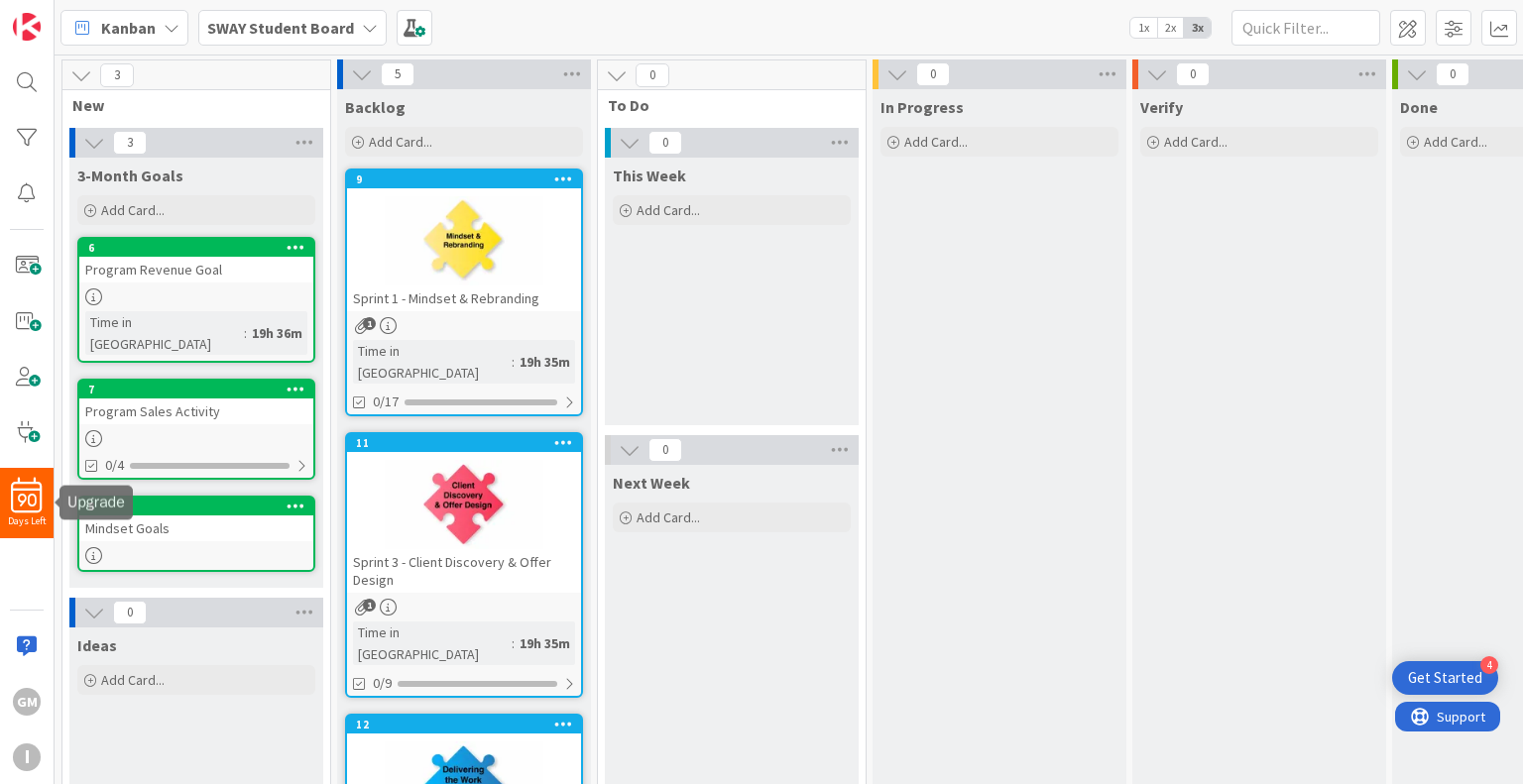 scroll, scrollTop: 0, scrollLeft: 0, axis: both 